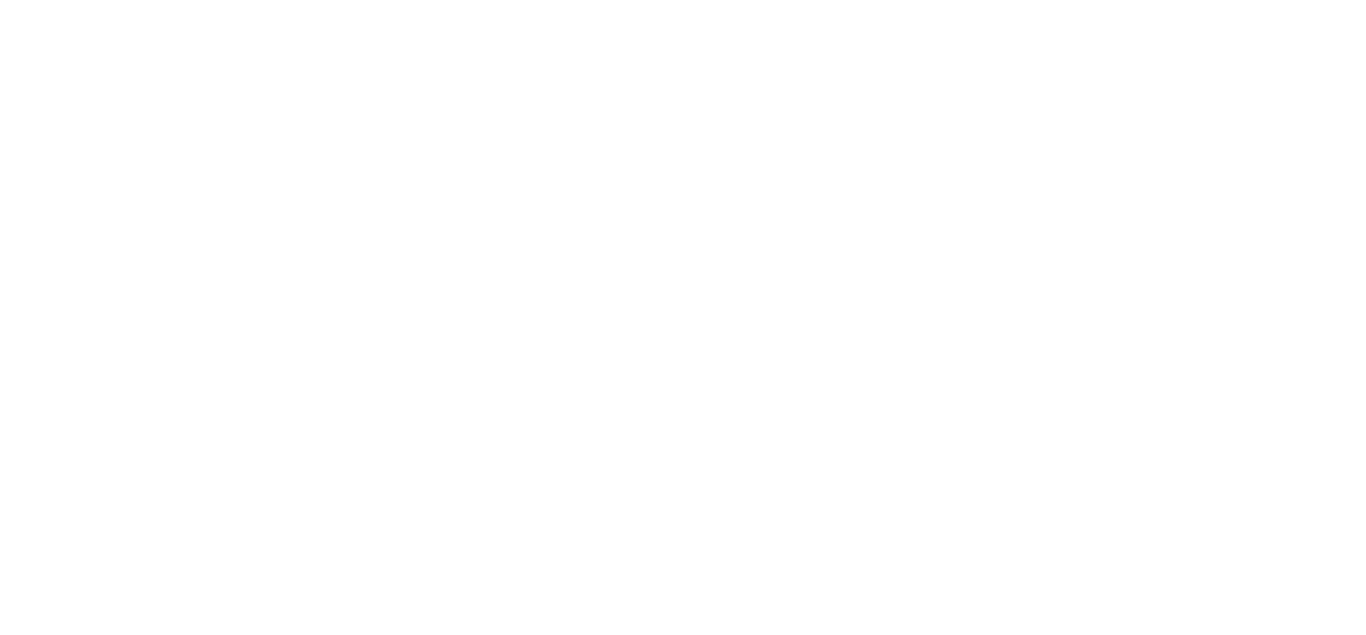 scroll, scrollTop: 0, scrollLeft: 0, axis: both 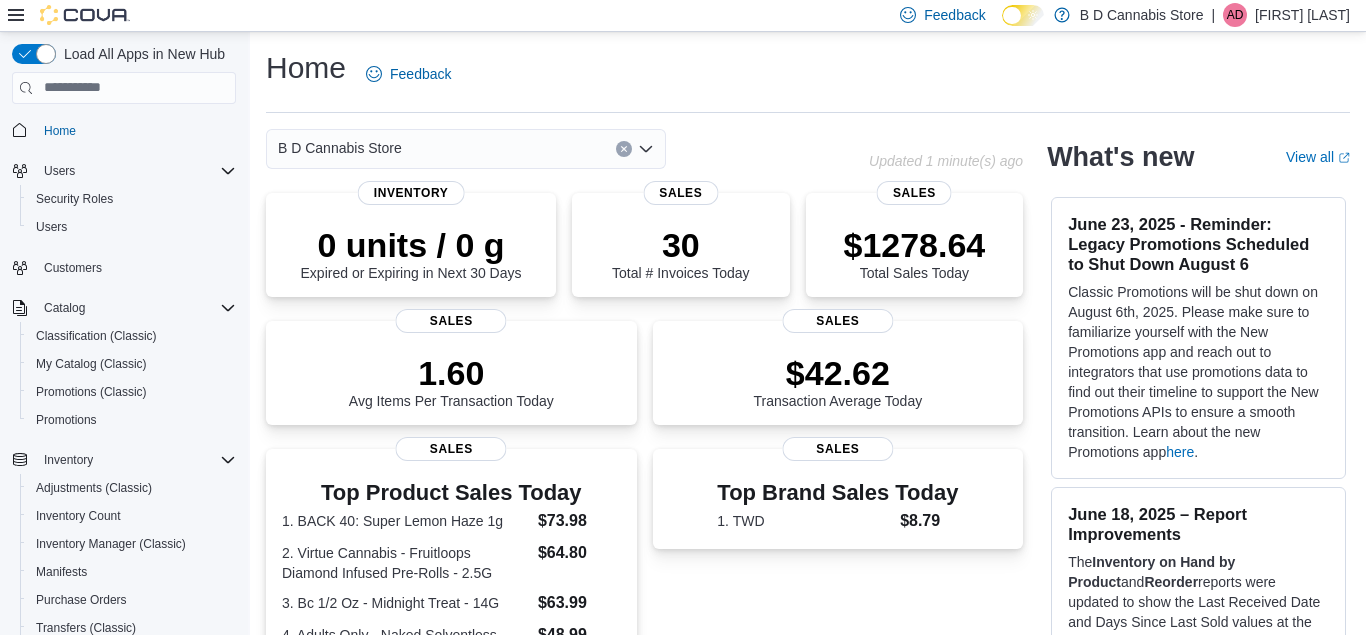 click on "Load All Apps in New Hub Home   Users   Security Roles   Users   Customers   Catalog   Classification (Classic)   My Catalog (Classic)   Promotions (Classic)   Promotions   Inventory   Adjustments (Classic)   Inventory Count   Inventory Manager (Classic)   Manifests   Purchase Orders   Transfers (Classic)   Transfers   Operations   Cash Management   Chargeback Management   Reports   Canadian Compliance   Dashboards   Reports   Washington CCRS   Settings" at bounding box center [124, 337] 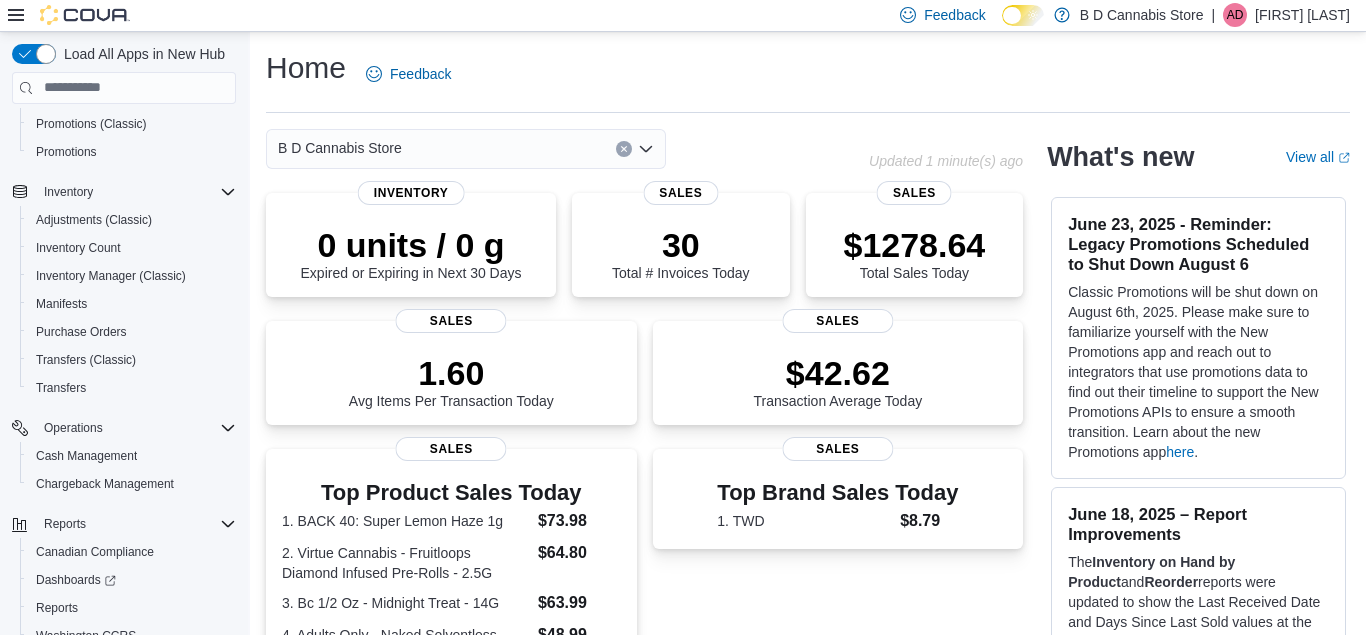 scroll, scrollTop: 339, scrollLeft: 0, axis: vertical 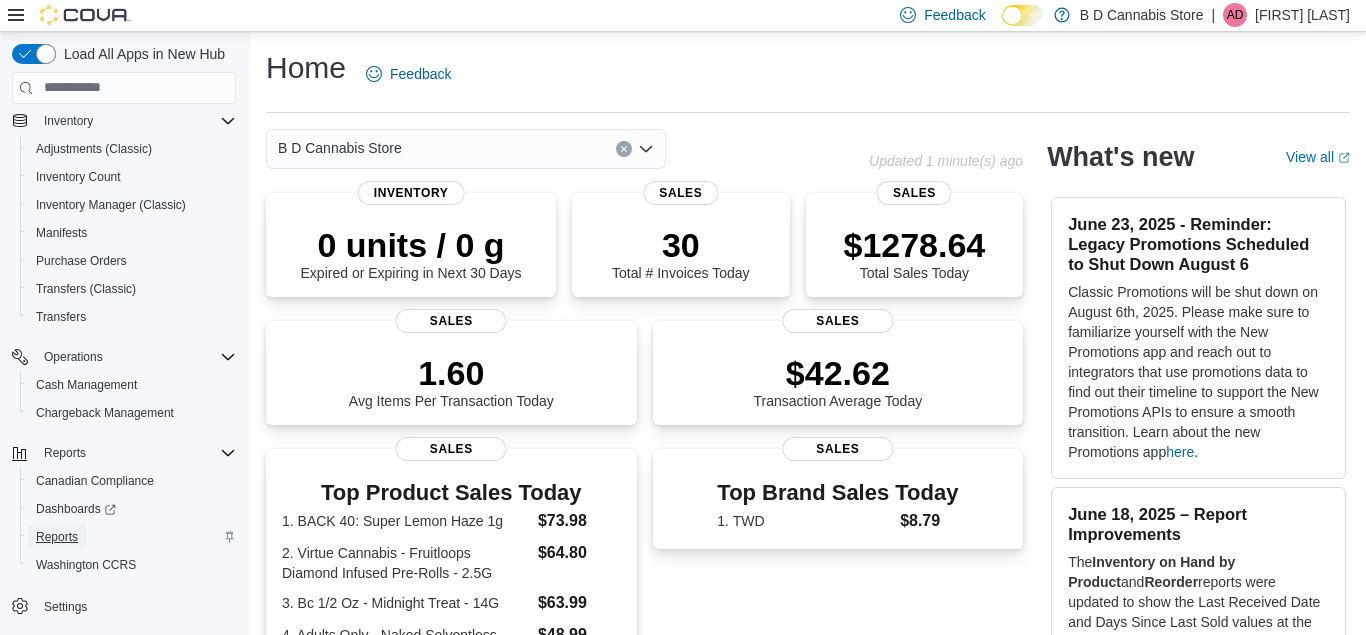 click on "Reports" at bounding box center [57, 537] 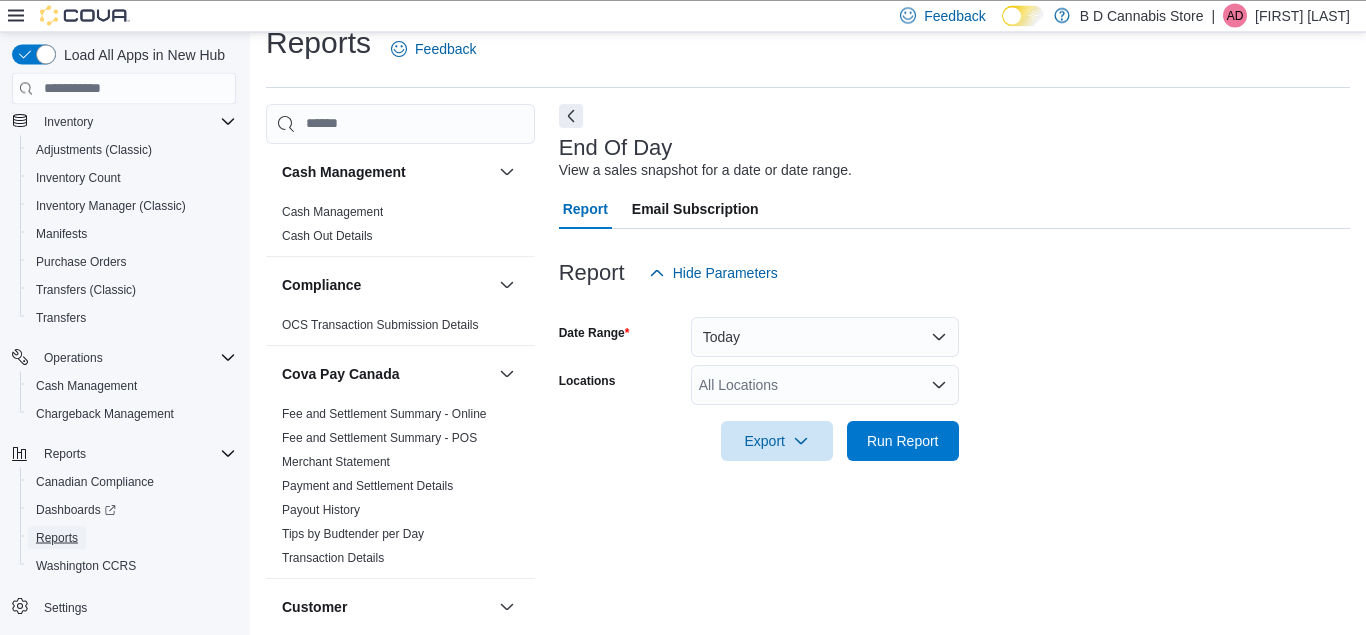scroll, scrollTop: 26, scrollLeft: 0, axis: vertical 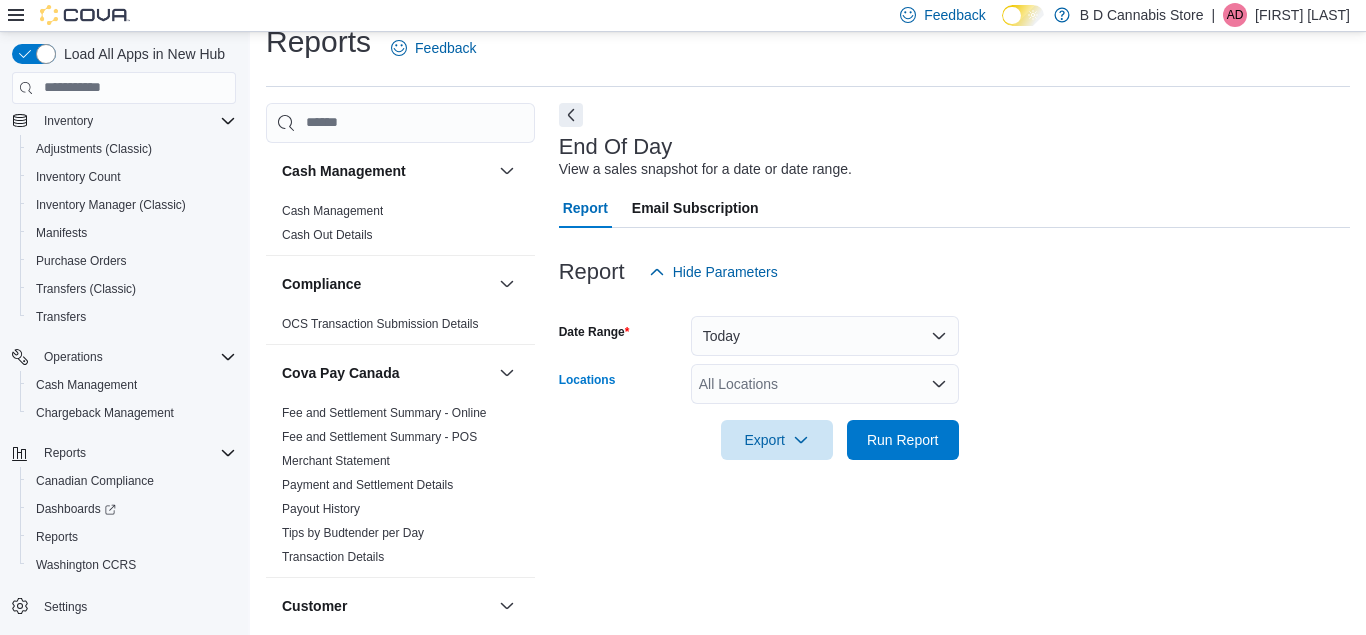 click on "All Locations" at bounding box center [825, 384] 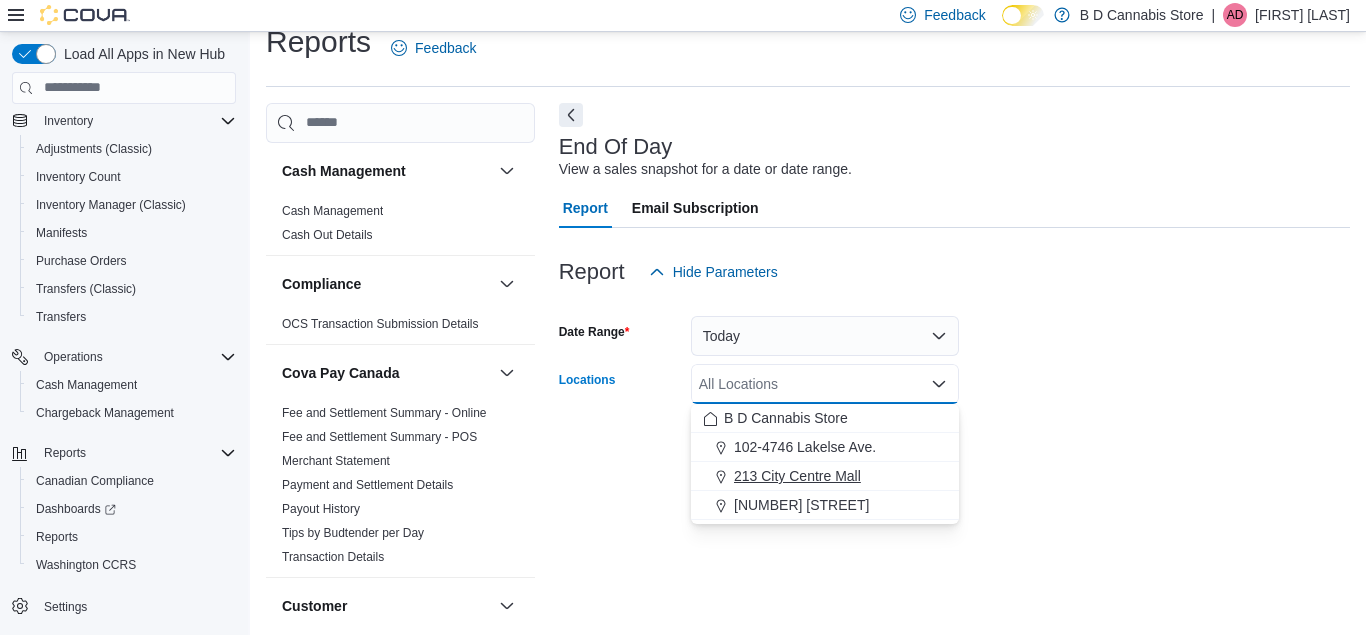 click on "213 City Centre Mall" at bounding box center (825, 476) 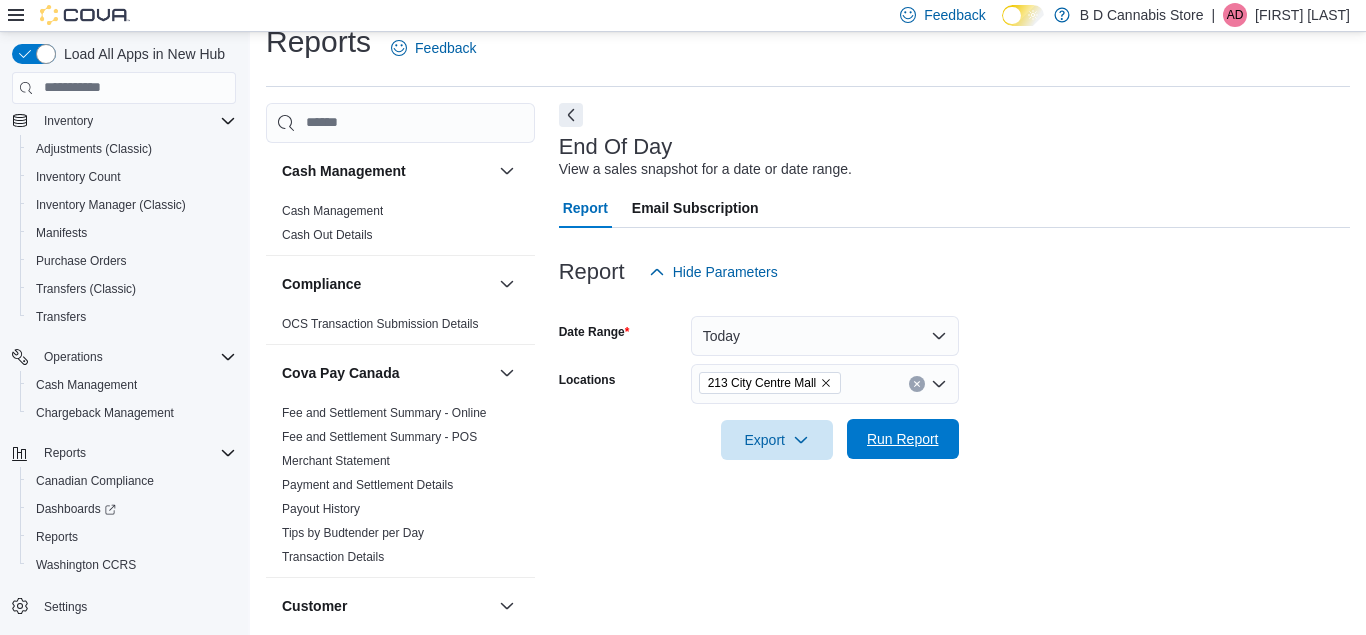 drag, startPoint x: 1106, startPoint y: 429, endPoint x: 927, endPoint y: 442, distance: 179.47145 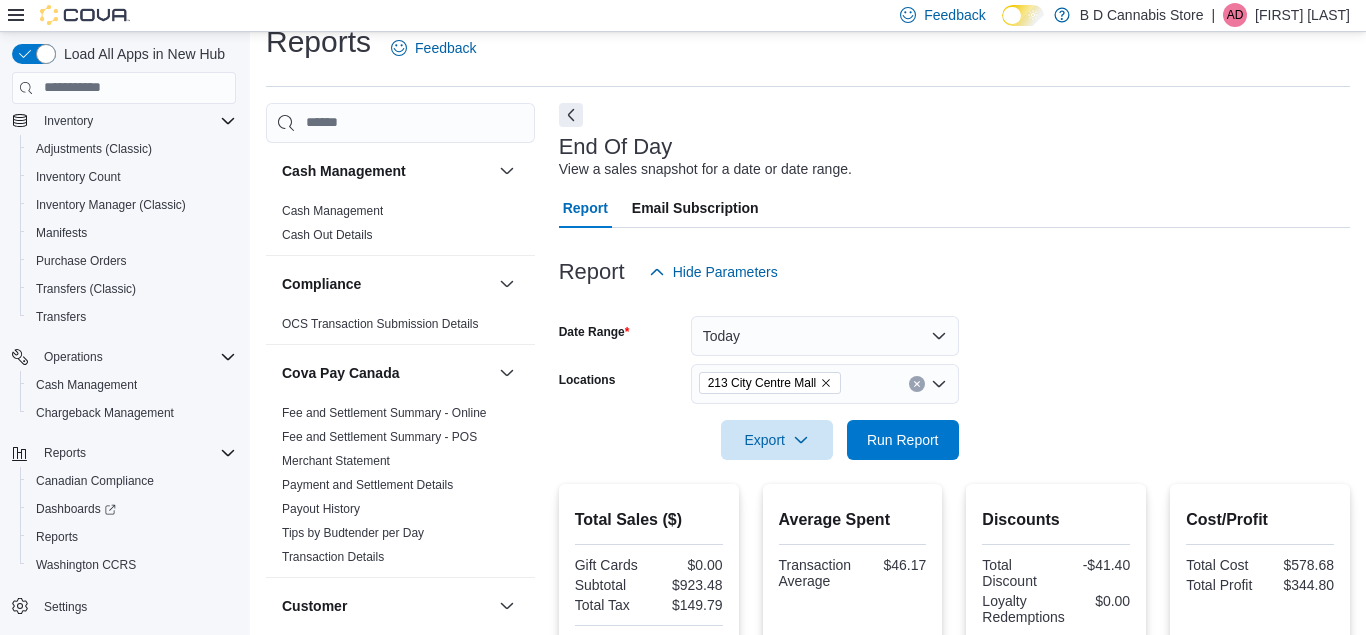 click on "Date Range Today Locations 213 City Centre Mall Export  Run Report" at bounding box center [954, 376] 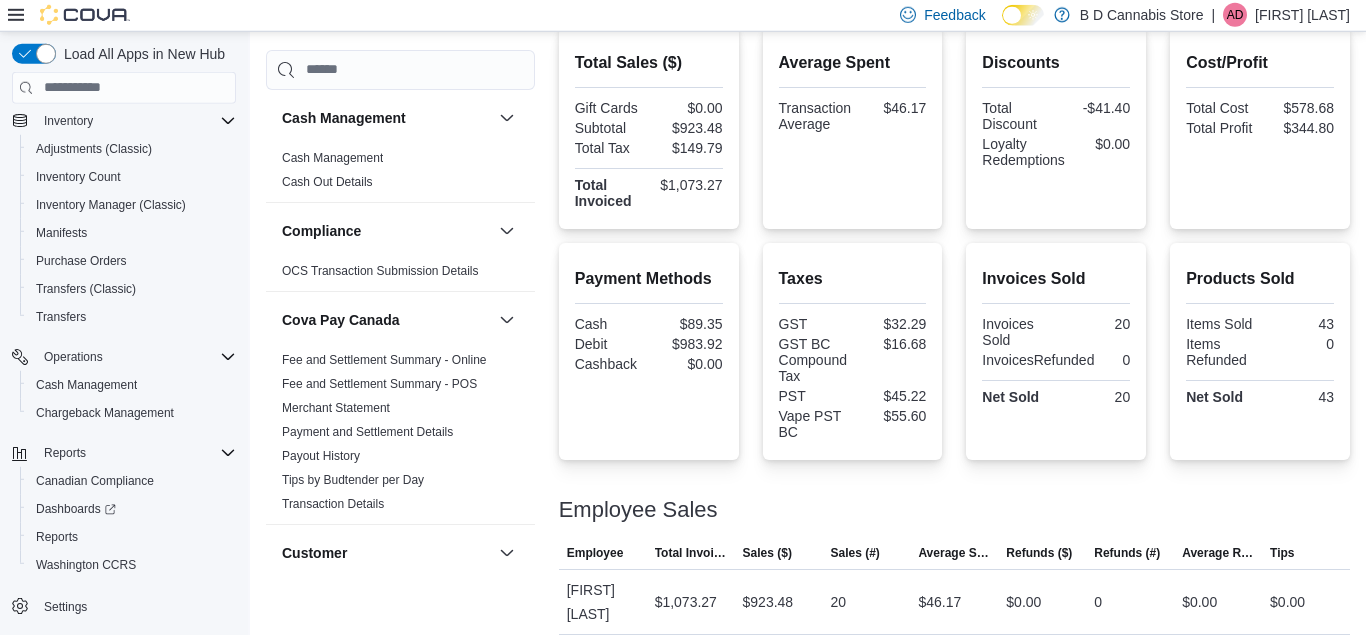 scroll, scrollTop: 485, scrollLeft: 0, axis: vertical 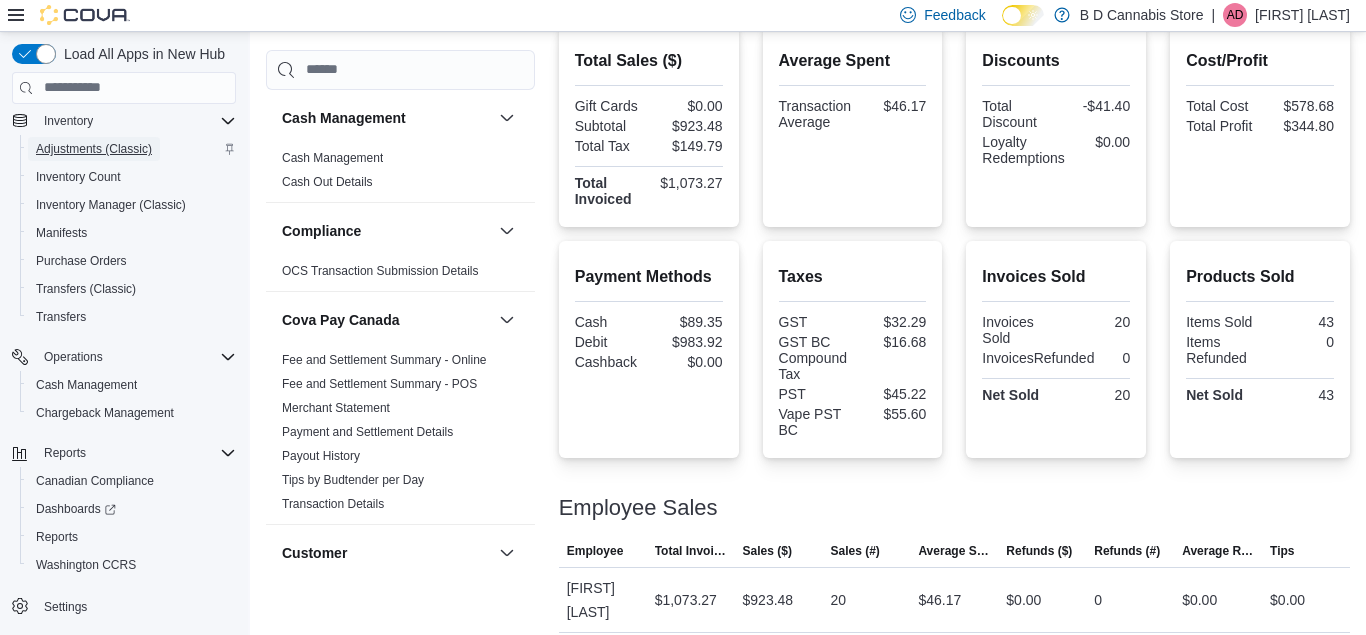 click on "Adjustments (Classic)" at bounding box center [94, 149] 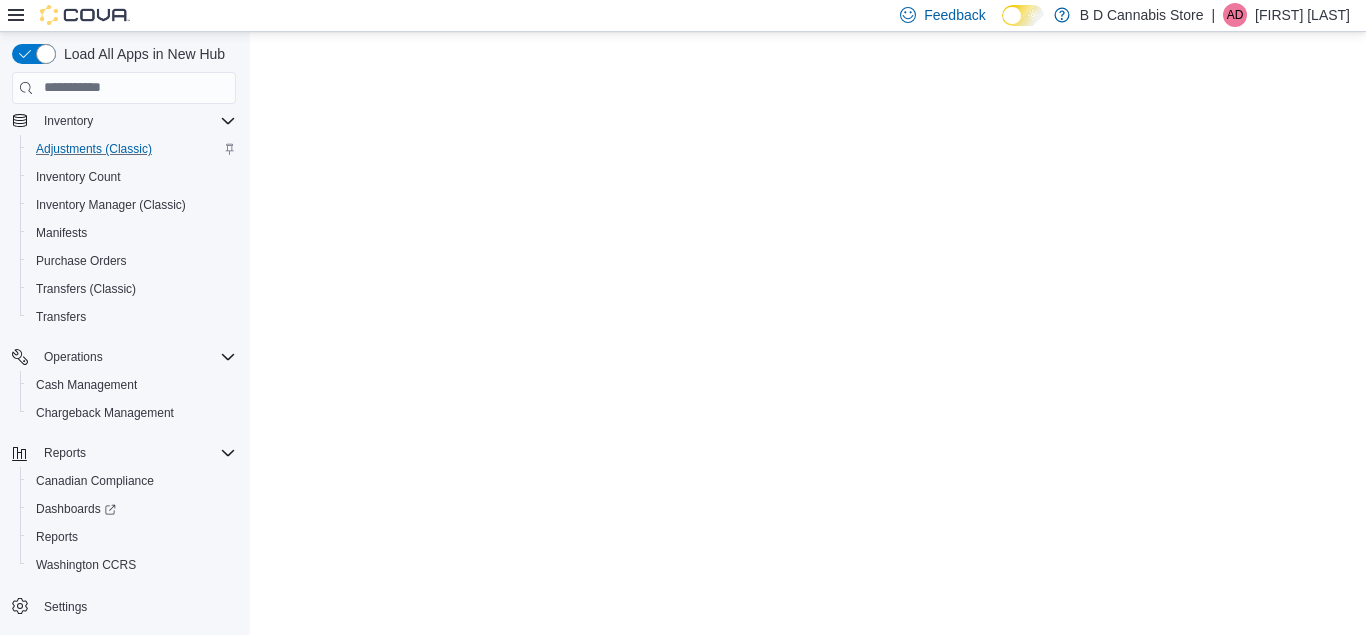 scroll, scrollTop: 0, scrollLeft: 0, axis: both 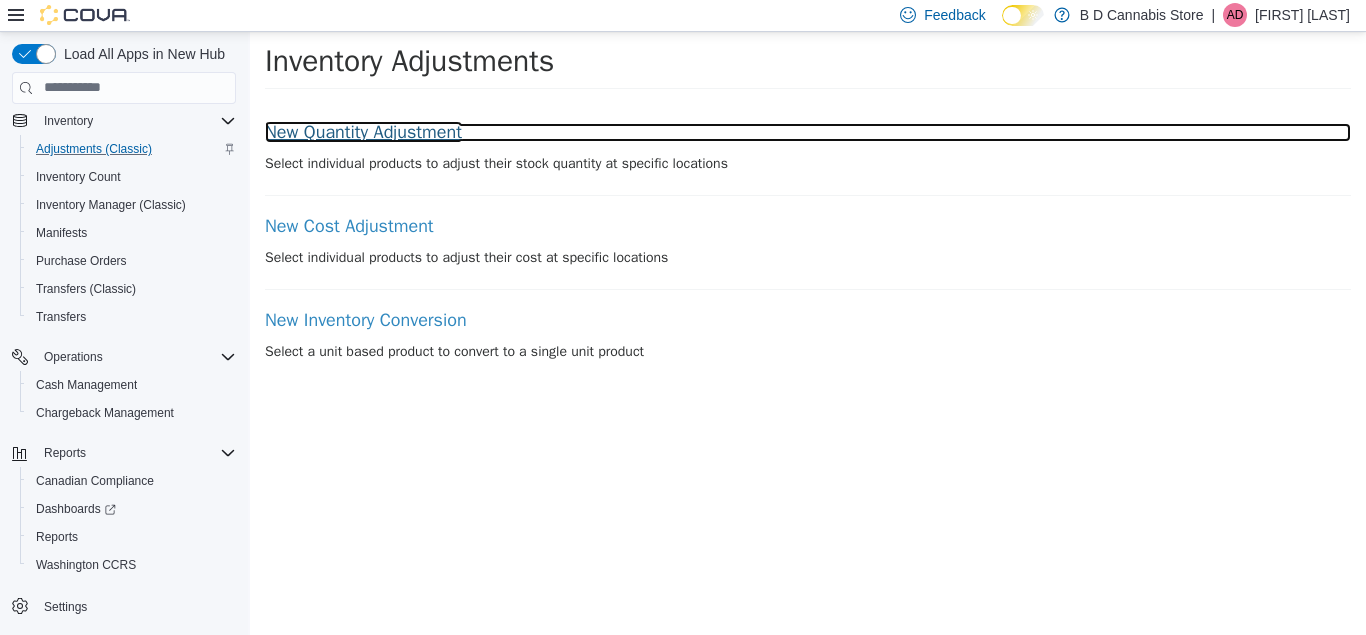 click on "New Quantity Adjustment" at bounding box center (808, 132) 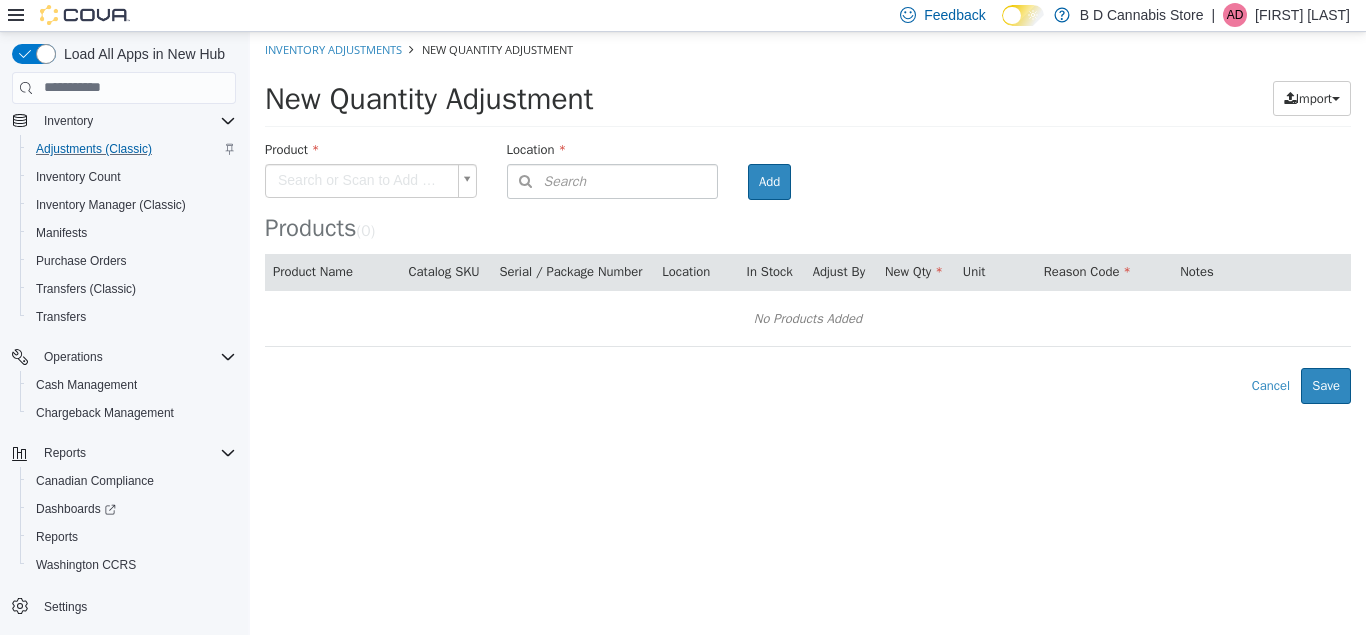 click on "×
Inventory Adjustments
New Quantity Adjustment
New Quantity Adjustment
Import  Inventory Export (.CSV) Package List (.TXT)
Product     Search or Scan to Add Product                             Location Search Type 3 or more characters or browse       B D Cannabis Store     (3)         102-4746 Lakelse Ave.             213 City Centre Mall             522 Admirals Road         Room   Add Products  ( 0 ) Product Name Catalog SKU Serial / Package Number Location In Stock Adjust By New Qty Unit Reason Code Notes No Products Added Error saving adjustment please resolve the errors above. Cancel Save" at bounding box center (808, 217) 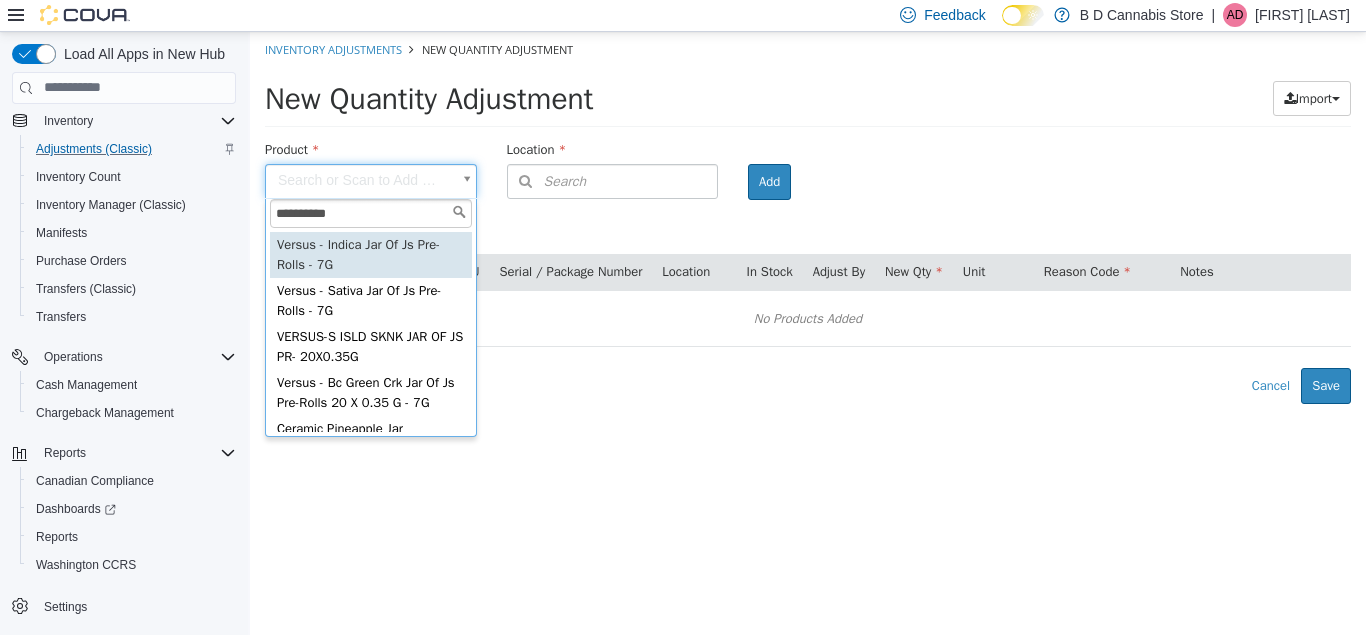 type on "**********" 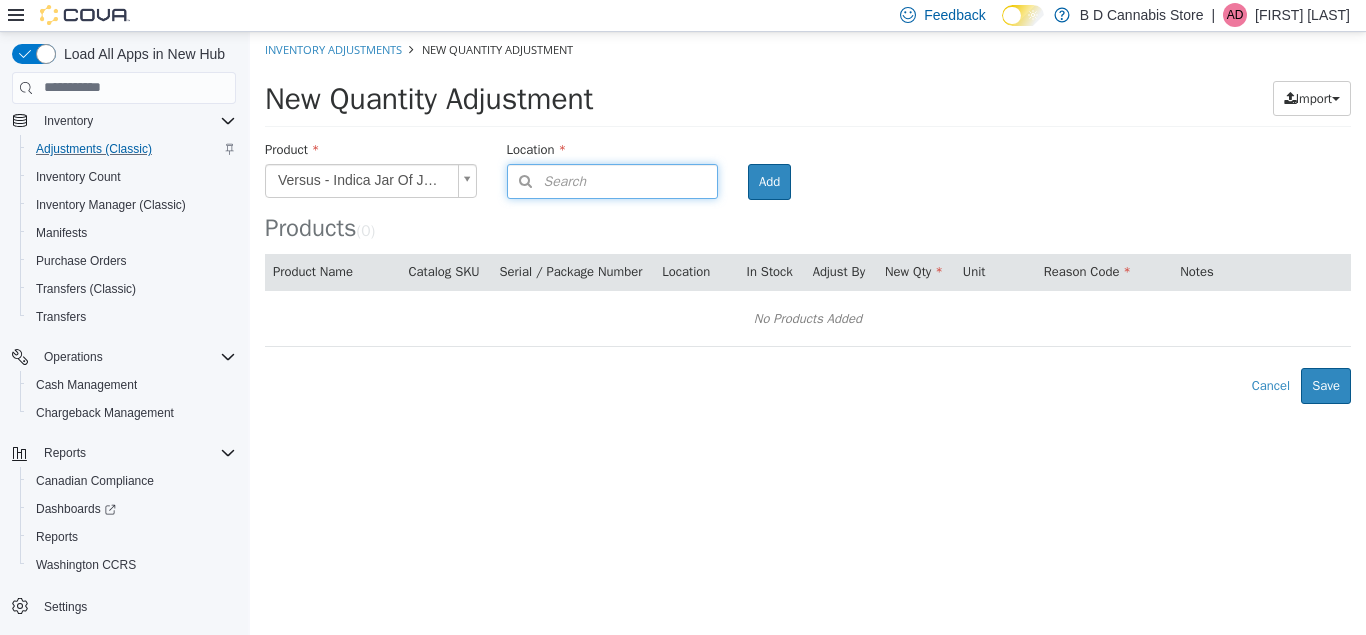 click on "Search" at bounding box center [613, 180] 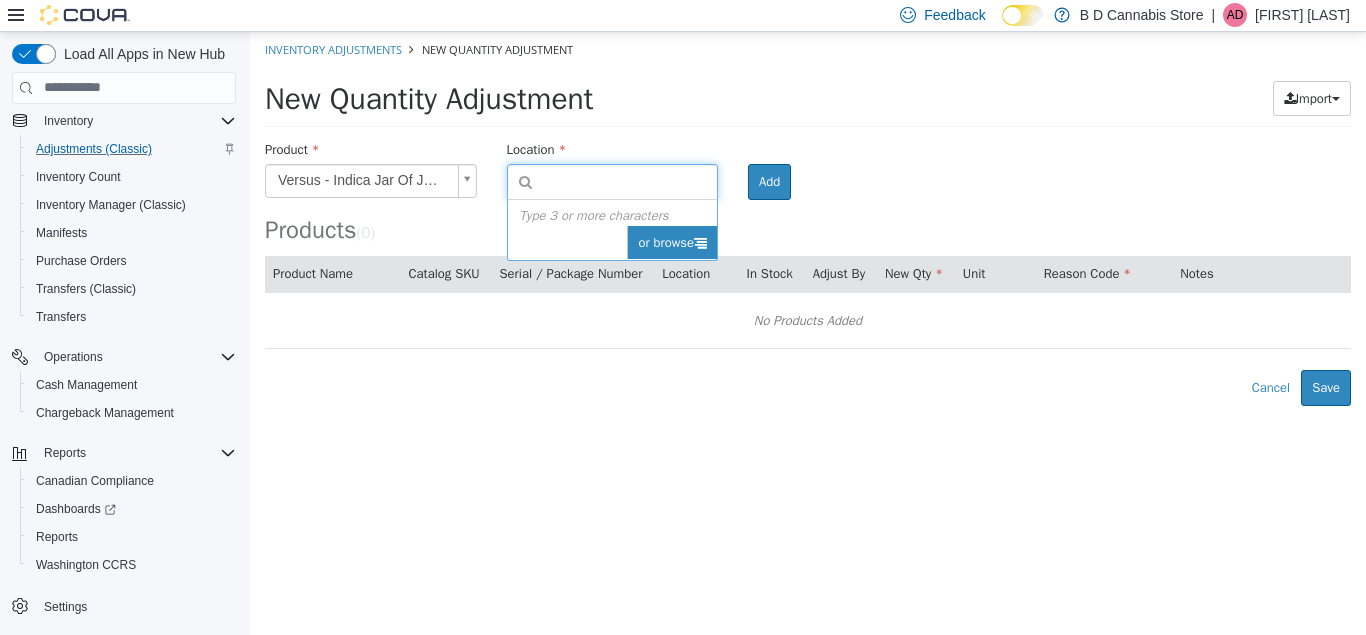 click on "or browse" at bounding box center (672, 242) 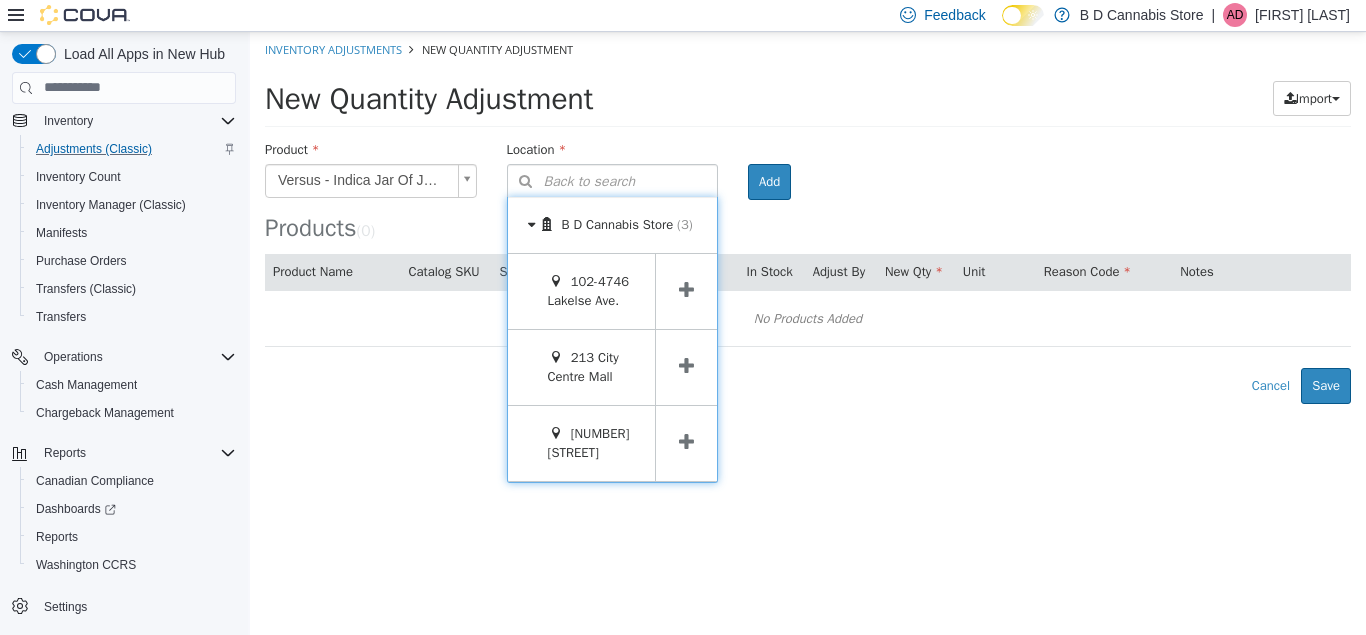 click at bounding box center [686, 365] 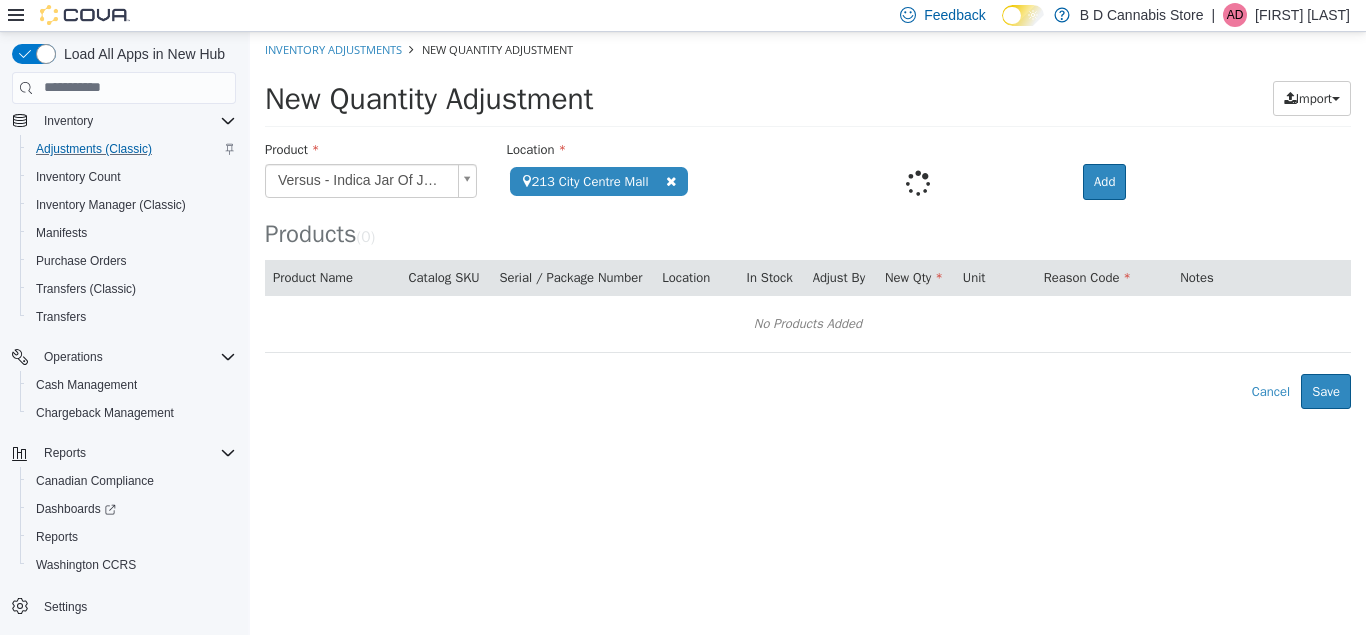 click at bounding box center (917, 182) 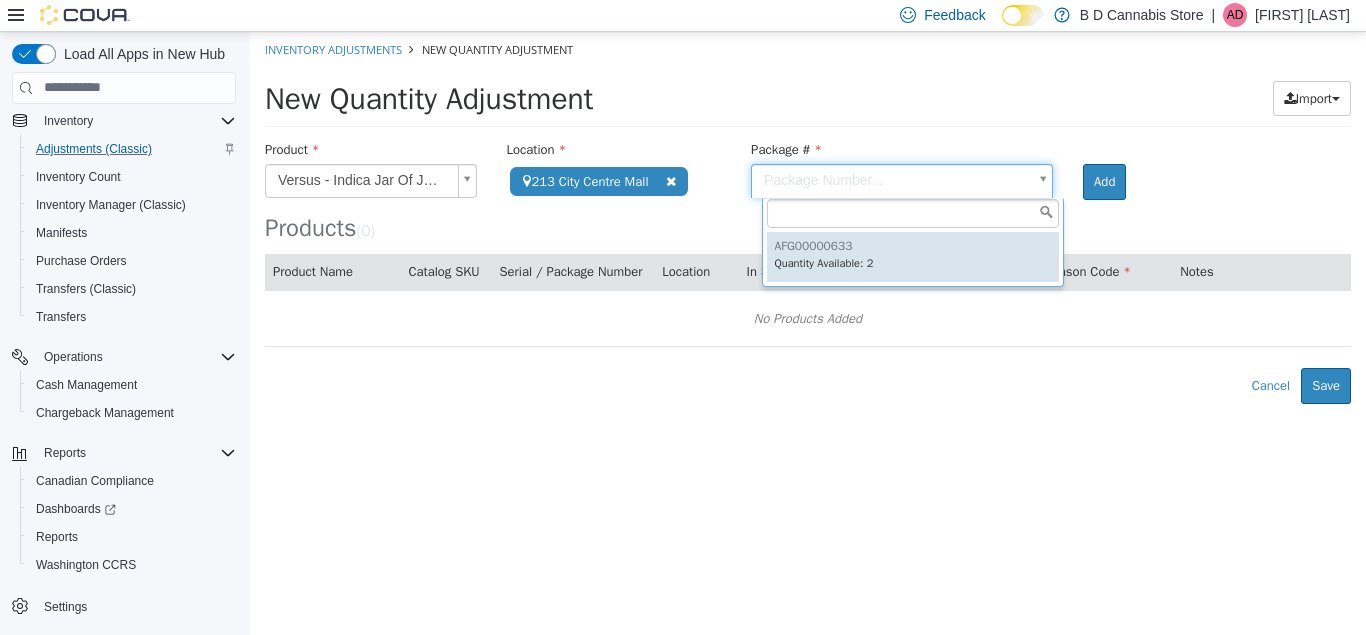 click on "**********" at bounding box center (808, 217) 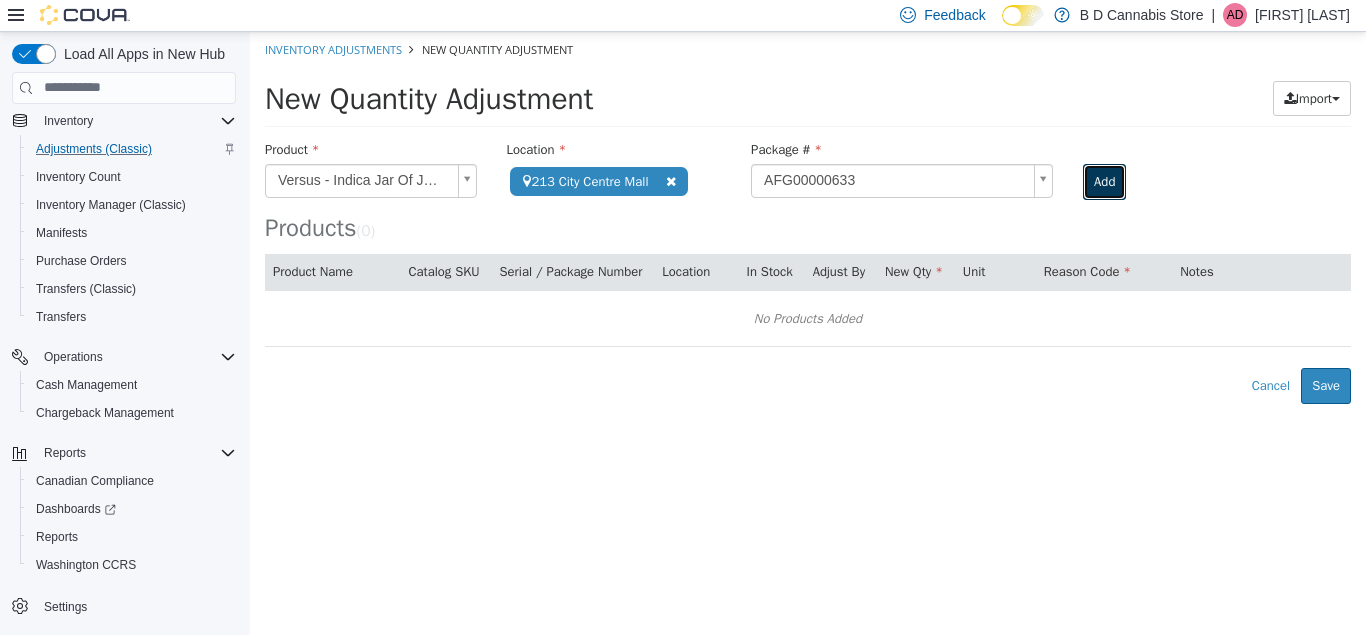 click on "Add" at bounding box center (1104, 181) 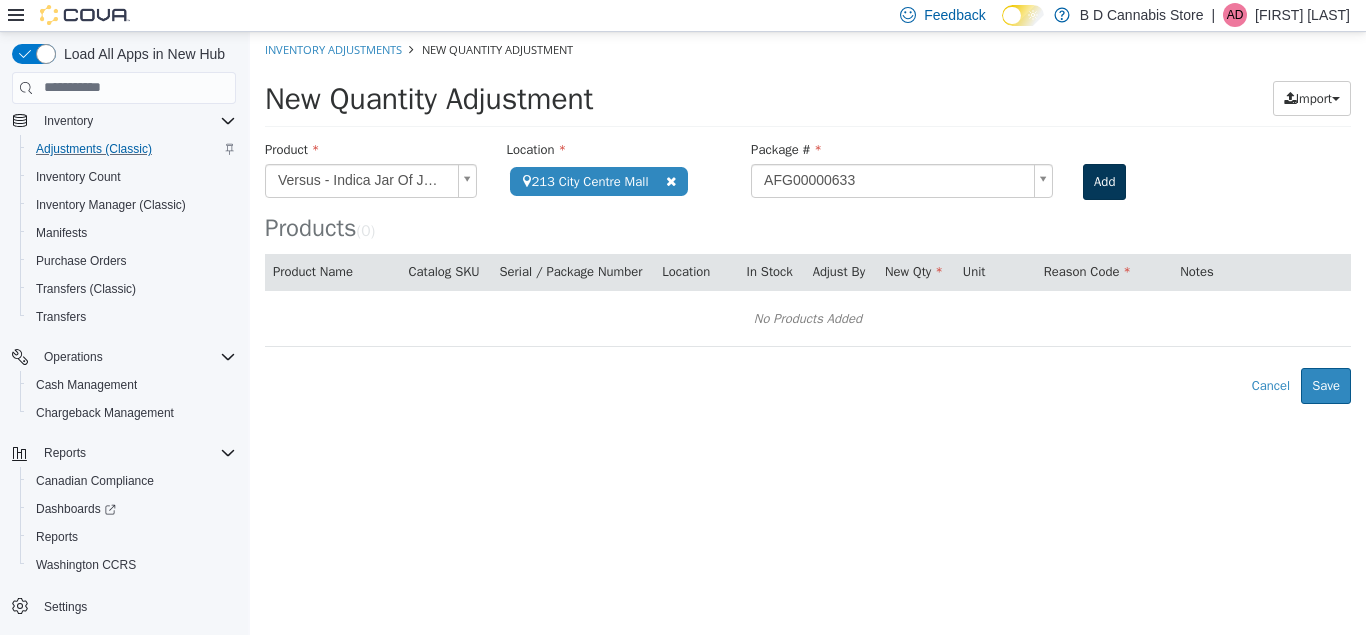 type 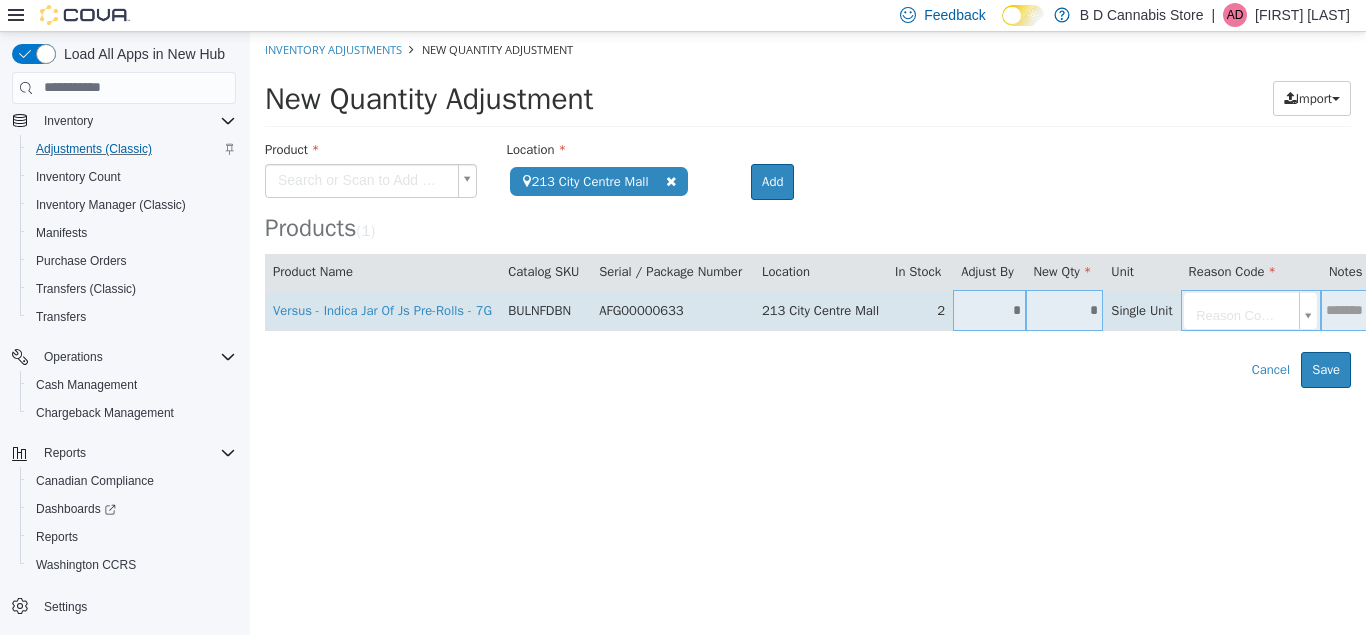 click on "*" at bounding box center (1065, 309) 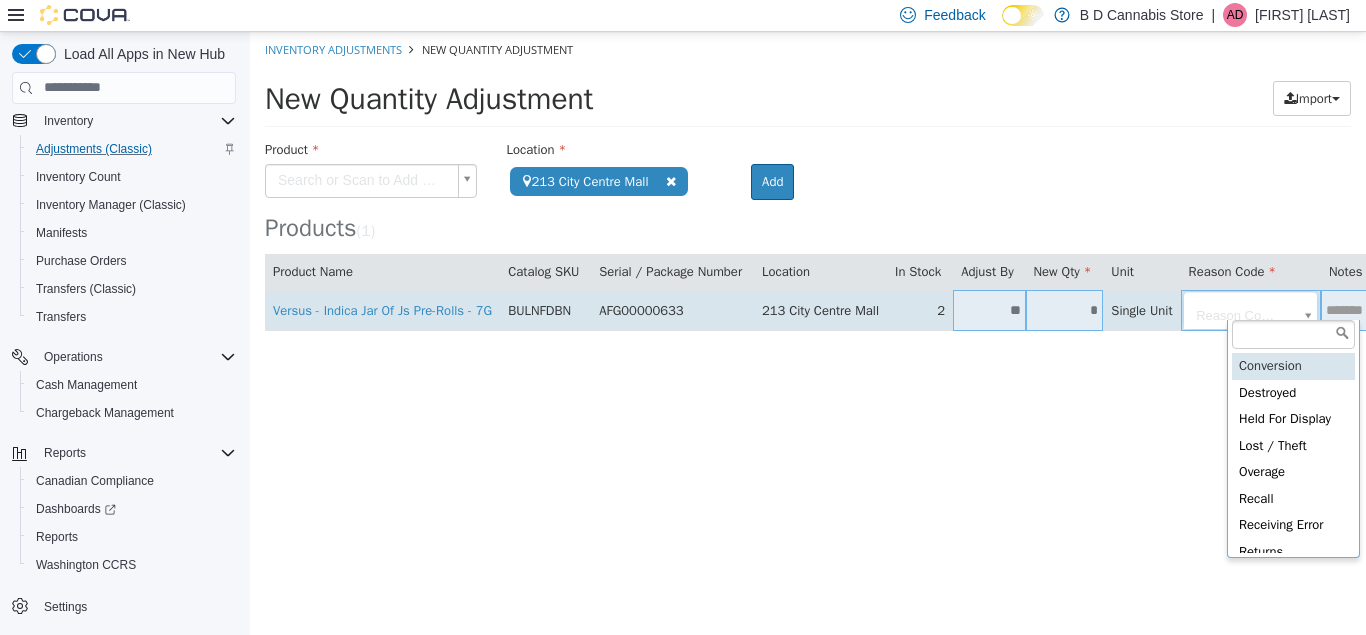 click on "**********" at bounding box center (808, 209) 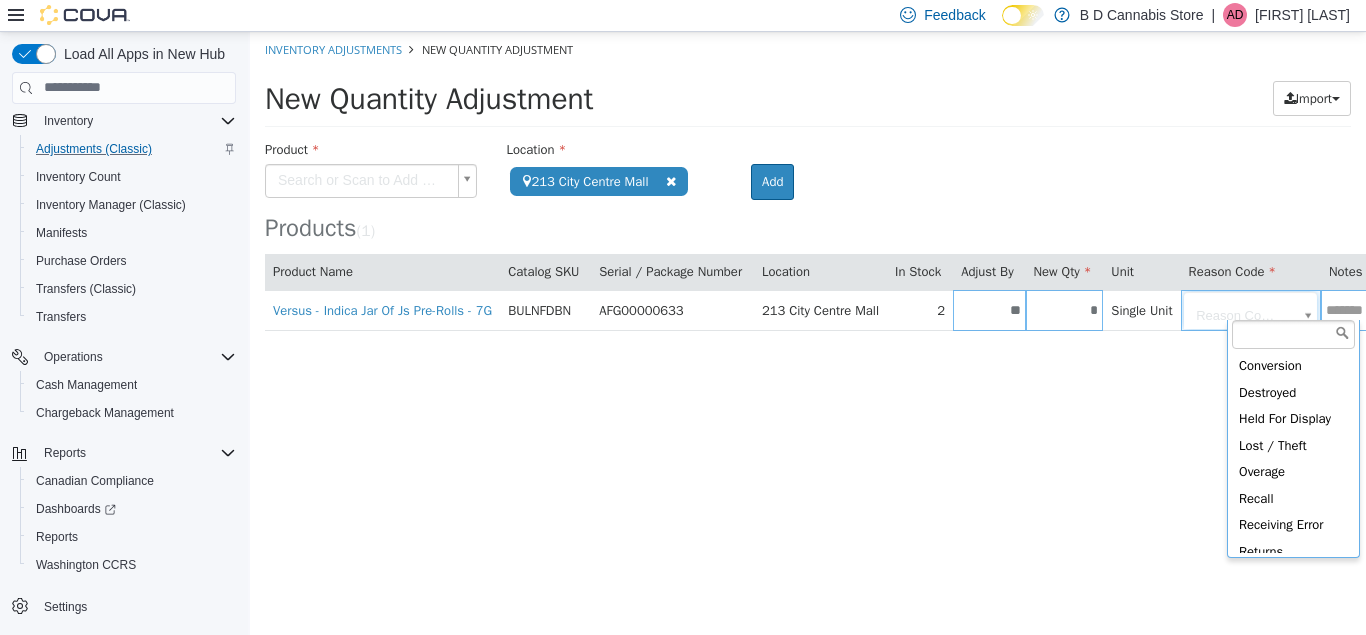 scroll, scrollTop: 111, scrollLeft: 0, axis: vertical 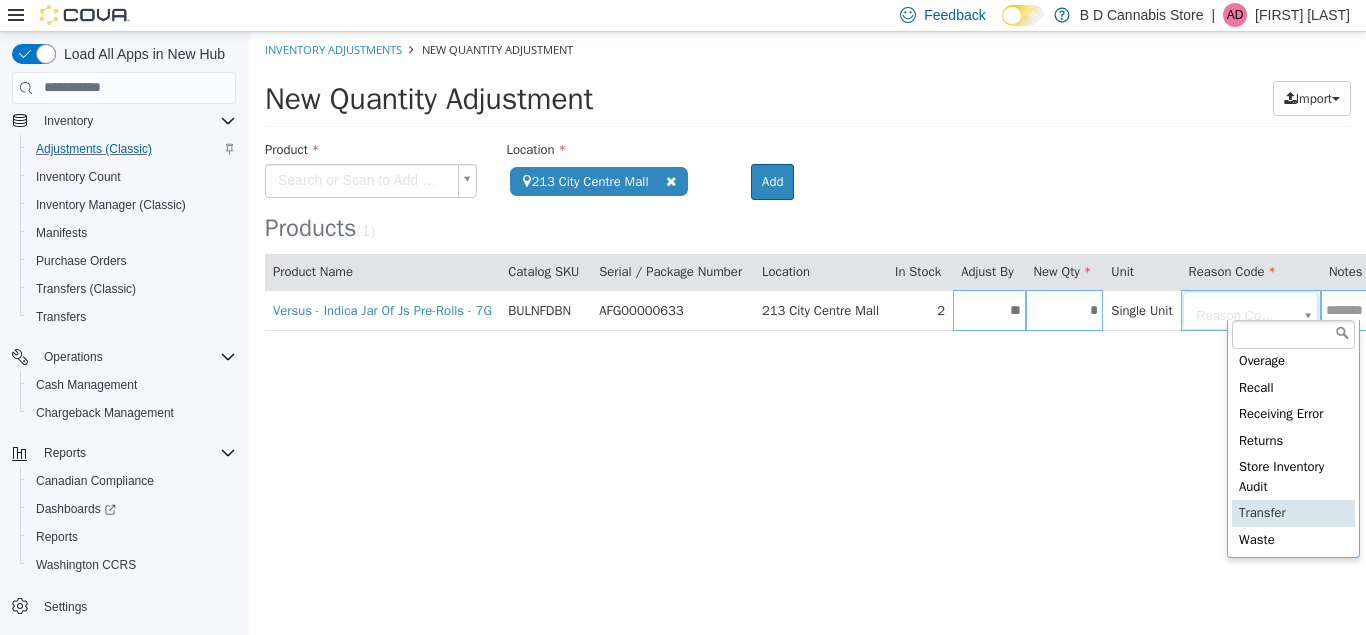 type on "**********" 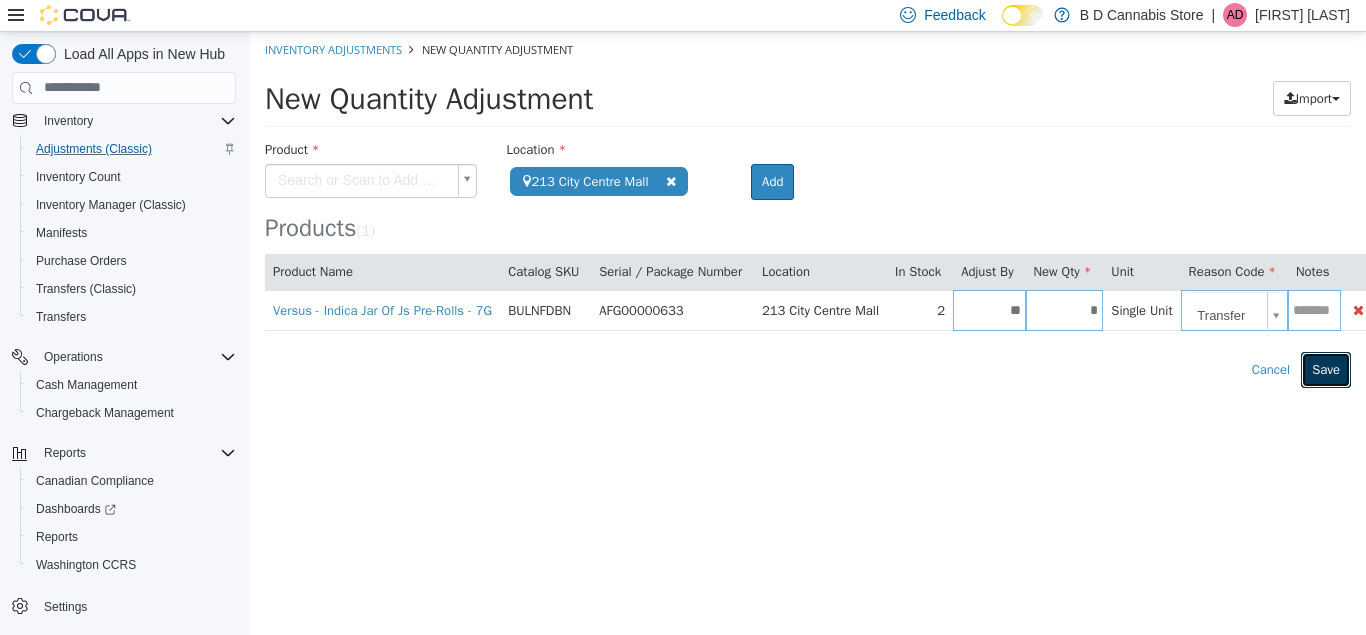 click on "Save" at bounding box center (1326, 369) 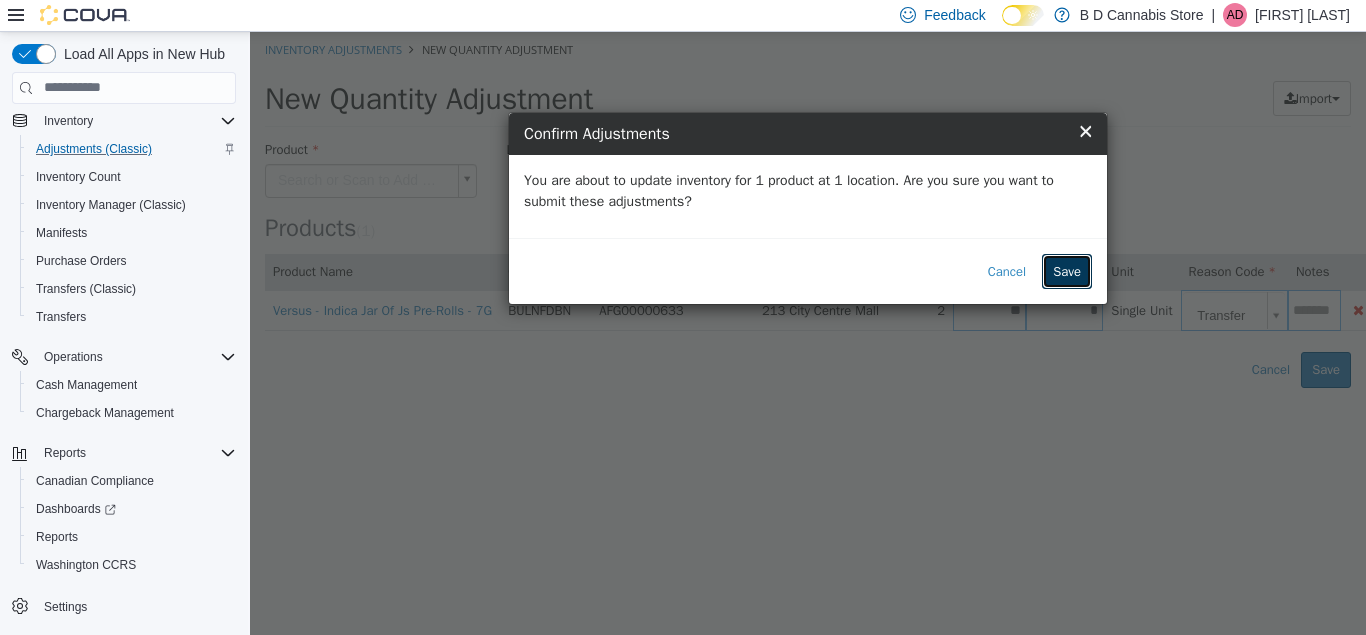 click on "Save" at bounding box center (1067, 271) 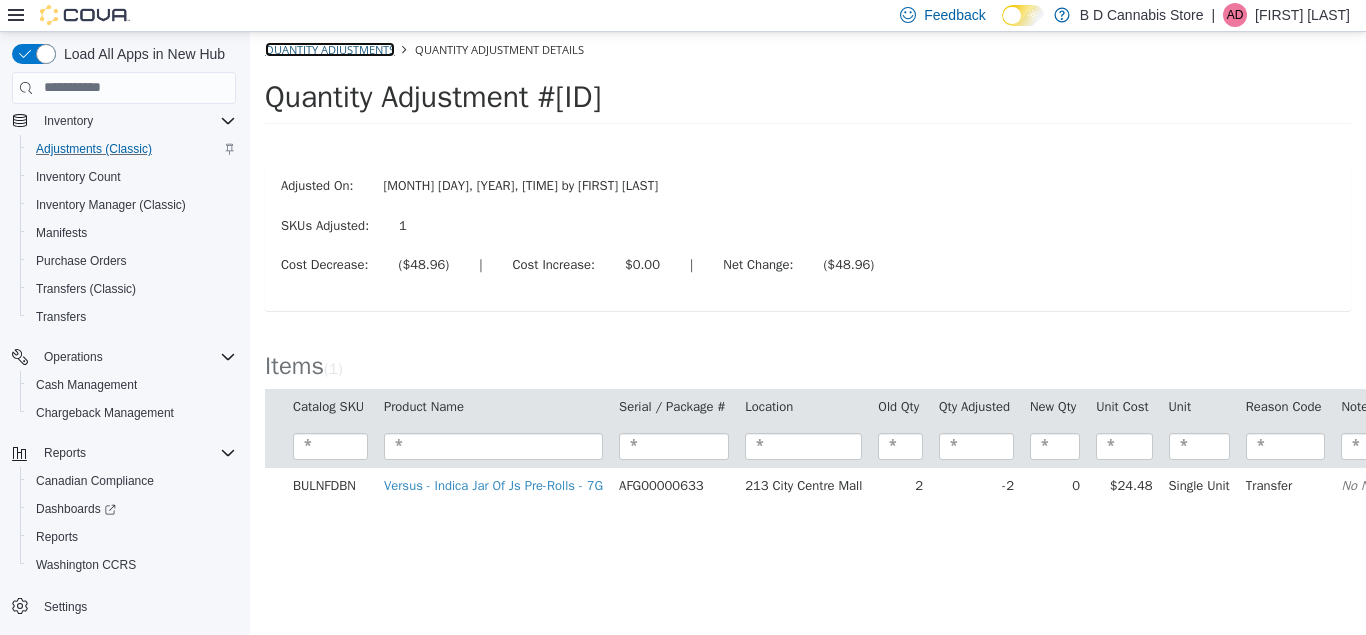 click on "Quantity Adjustments" at bounding box center [330, 48] 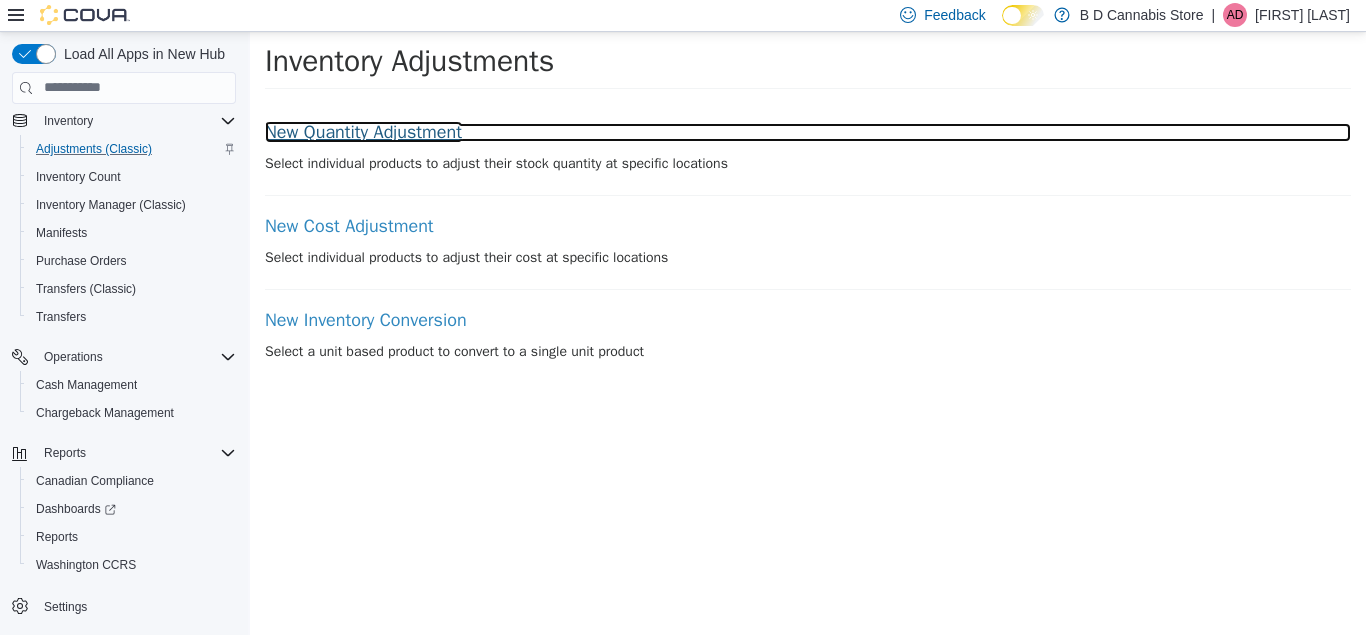 click on "New Quantity Adjustment" at bounding box center (808, 132) 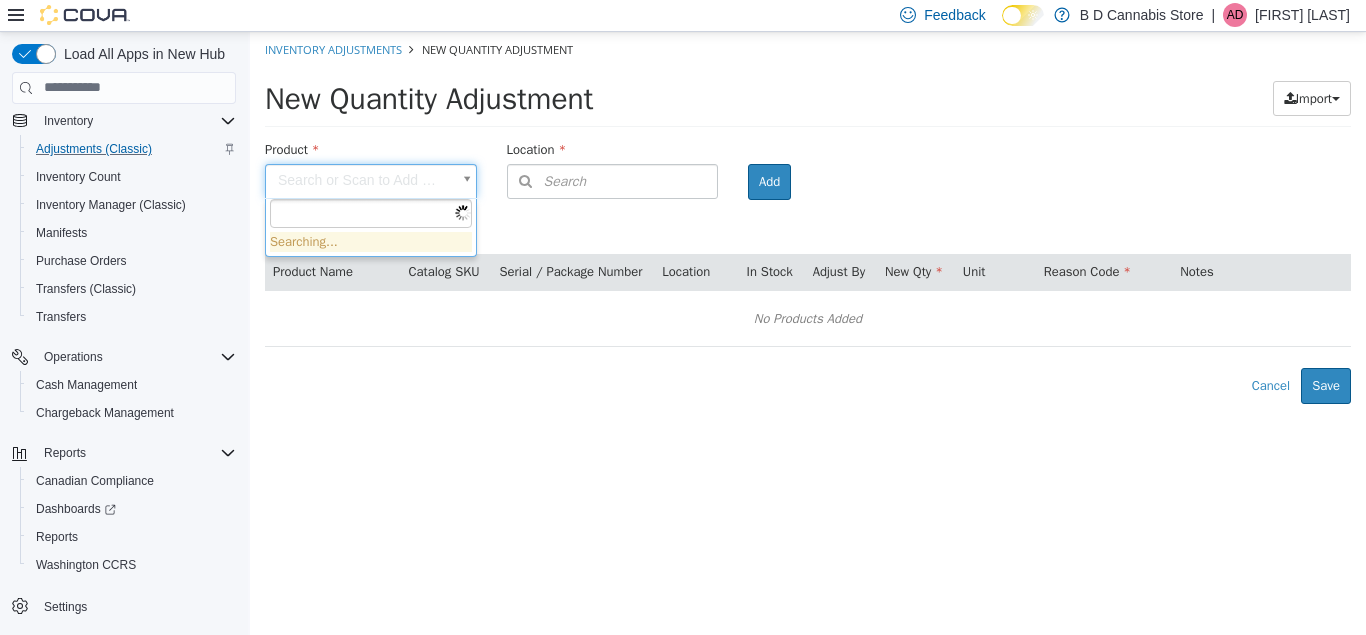 click on "×
The adjustment request was successfully processed.
Inventory Adjustments
New Quantity Adjustment
New Quantity Adjustment
Import  Inventory Export (.CSV) Package List (.TXT)
Product     Search or Scan to Add Product     Location Search Type 3 or more characters or browse       B D Cannabis Store     (3)         [NUMBER]-[STREET] Ave.             [NUMBER] [CITY] Mall             [NUMBER] [STREET]         Room   Add Products  ( 0 ) Product Name Catalog SKU Serial / Package Number Location In Stock Adjust By New Qty Unit Reason Code Notes No Products Added Error saving adjustment please resolve the errors above. Cancel Save
Searching..." at bounding box center (808, 217) 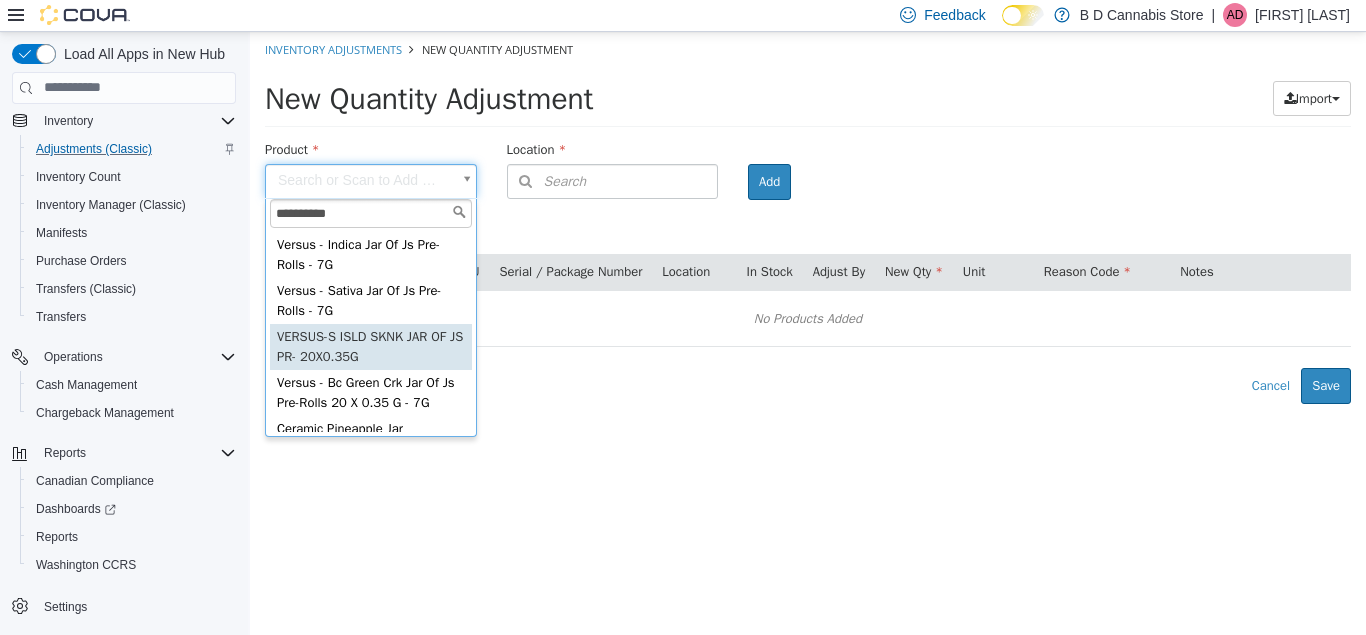 type on "**********" 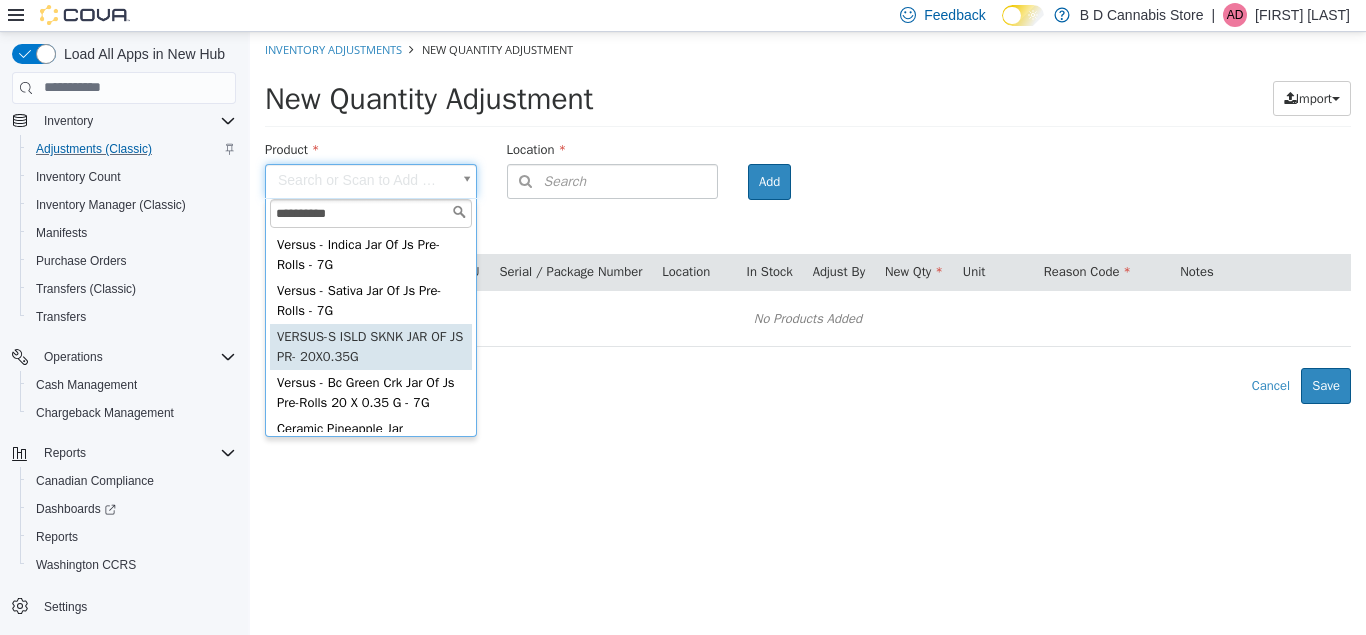 type on "**********" 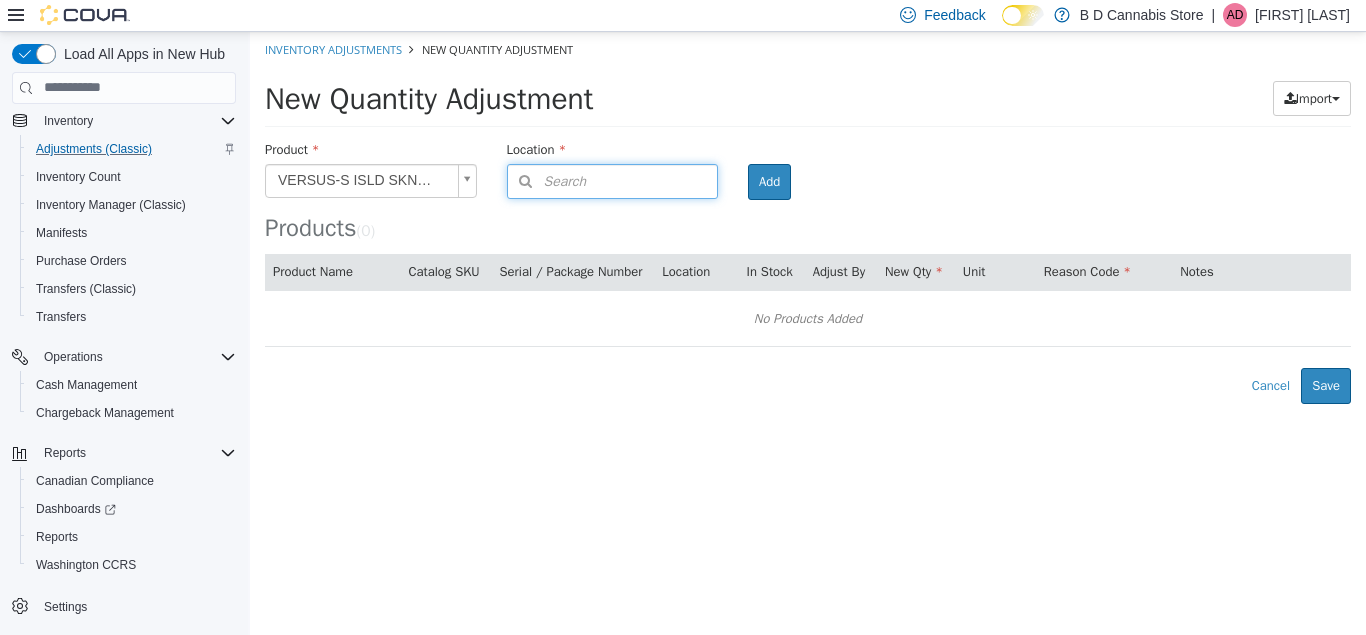 click on "Search" at bounding box center (613, 180) 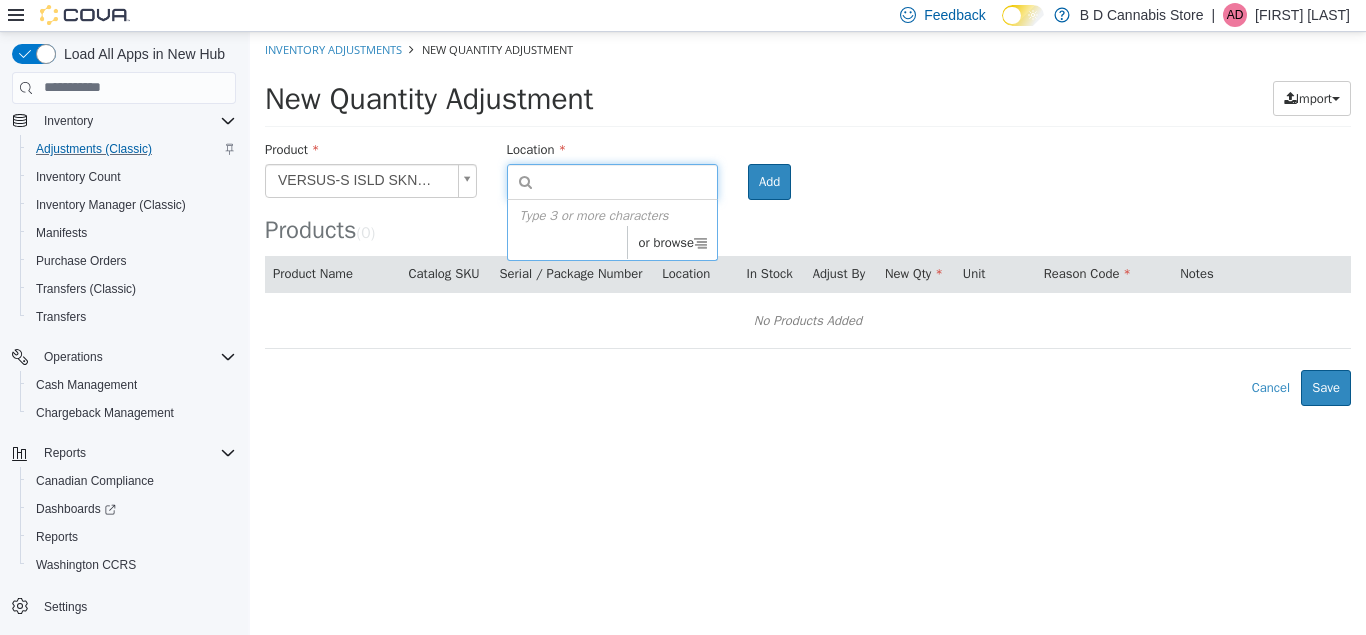 click on "Type 3 or more characters or browse" at bounding box center (613, 229) 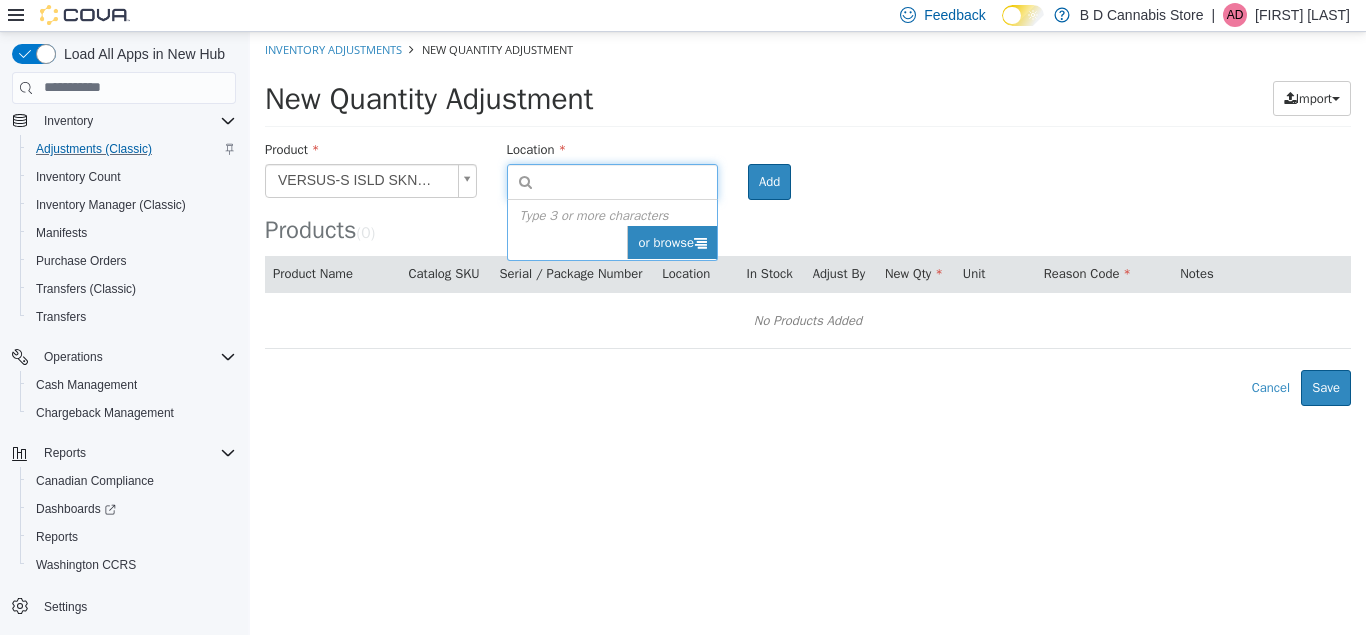 click on "or browse" at bounding box center (672, 242) 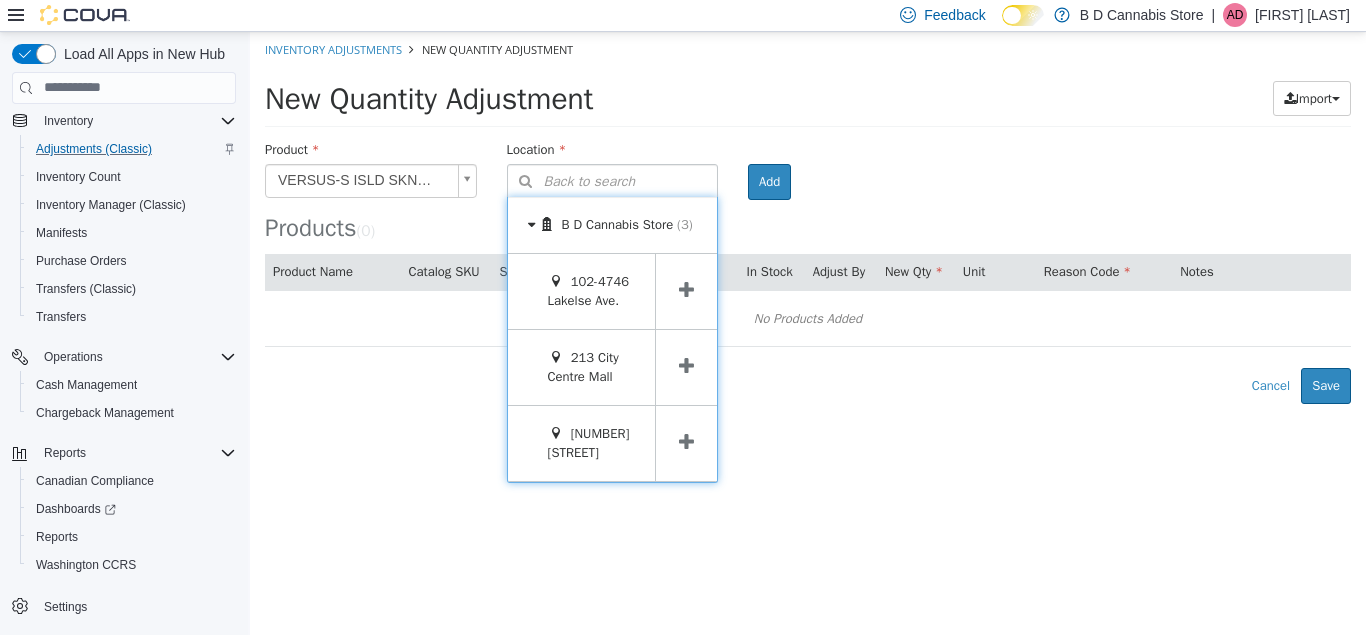 click at bounding box center [686, 366] 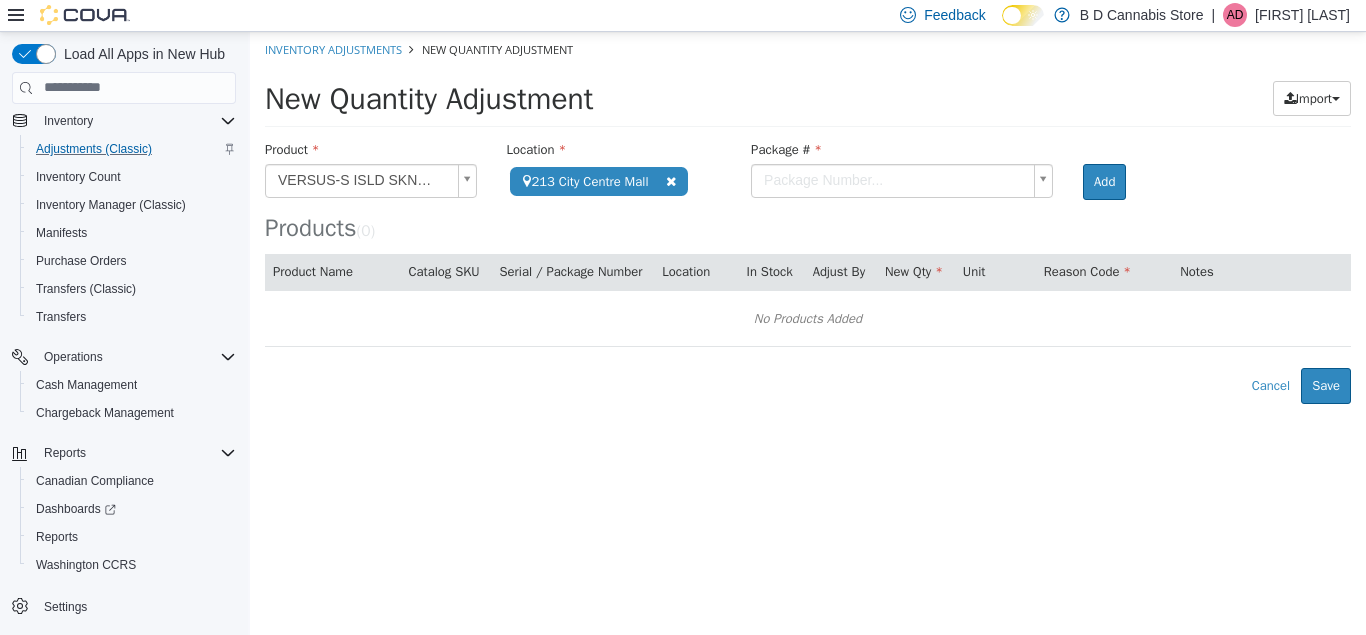 click on "**********" at bounding box center [808, 217] 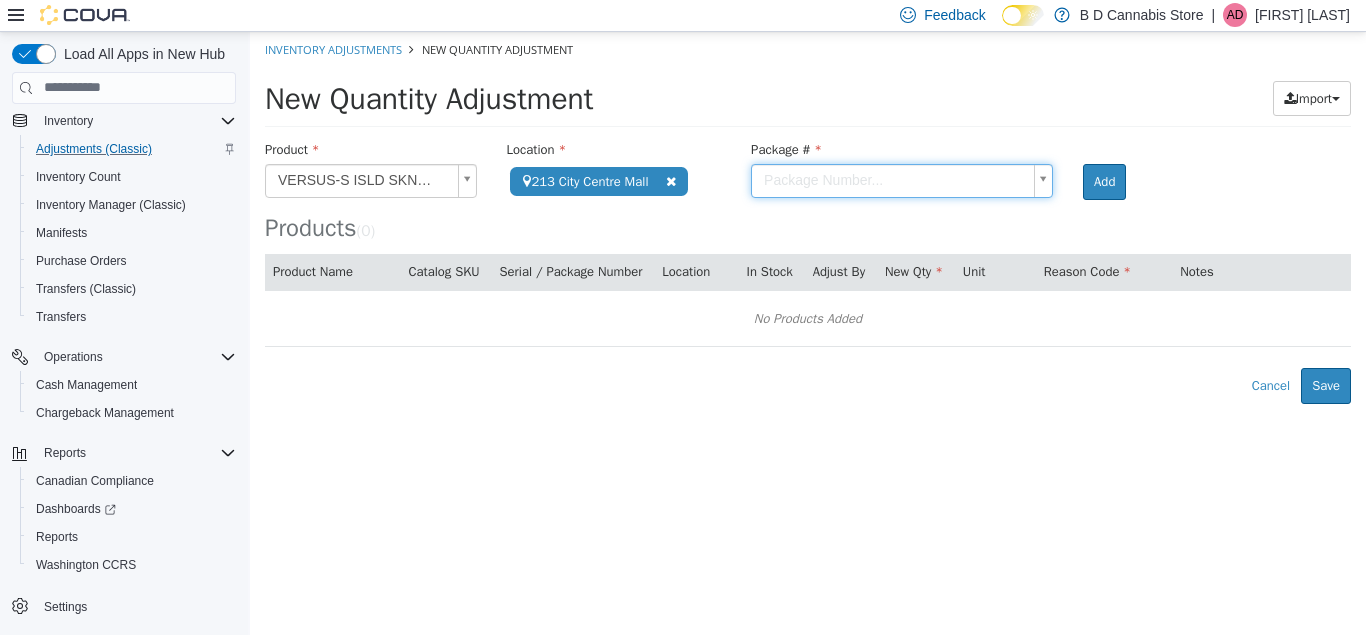click on "**********" at bounding box center [808, 217] 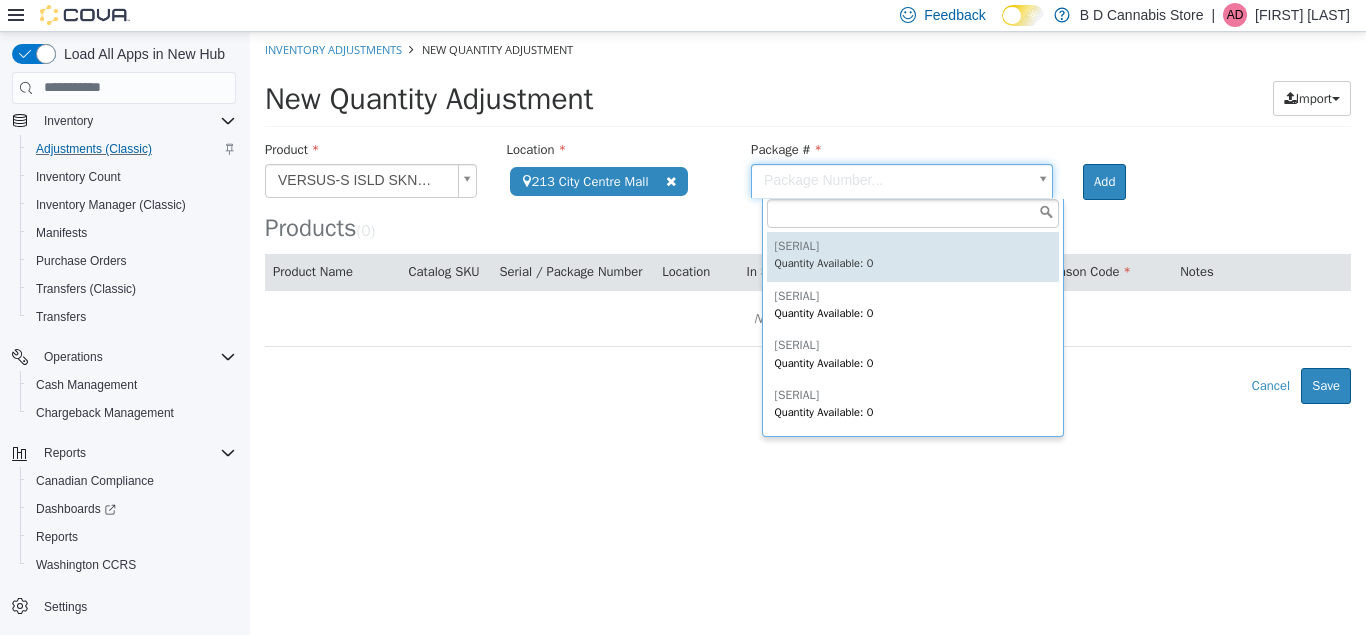 click on "**********" at bounding box center (808, 217) 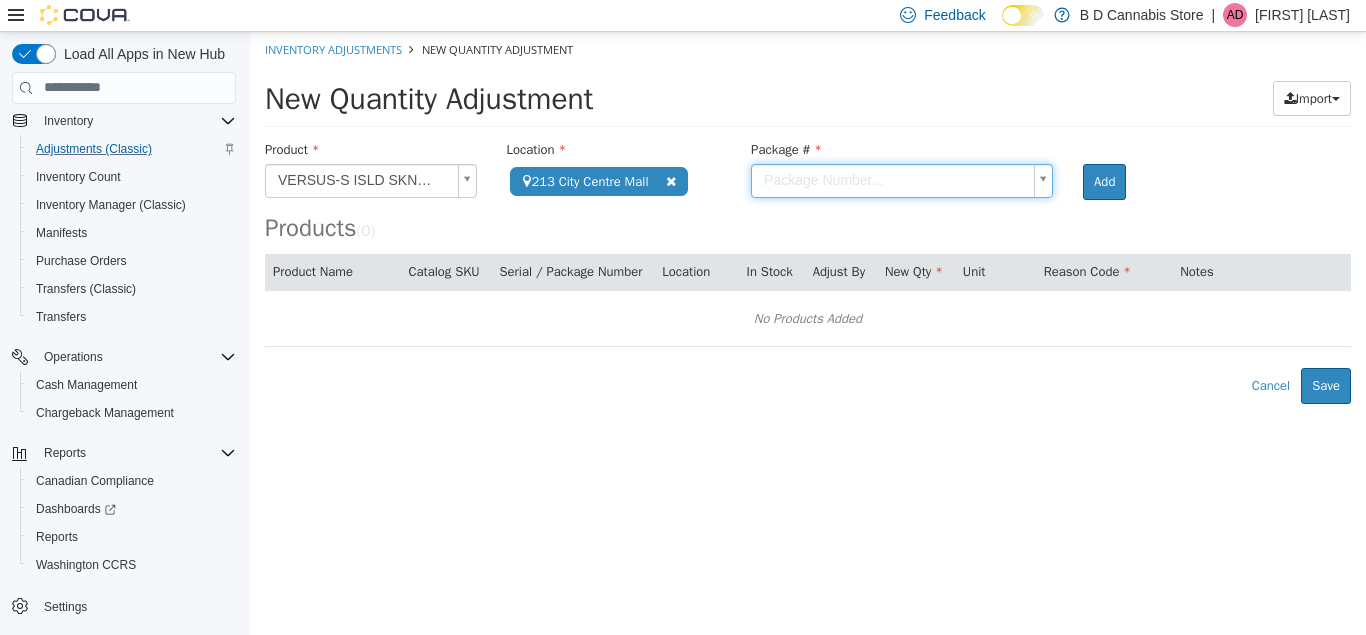 click on "**********" at bounding box center [808, 217] 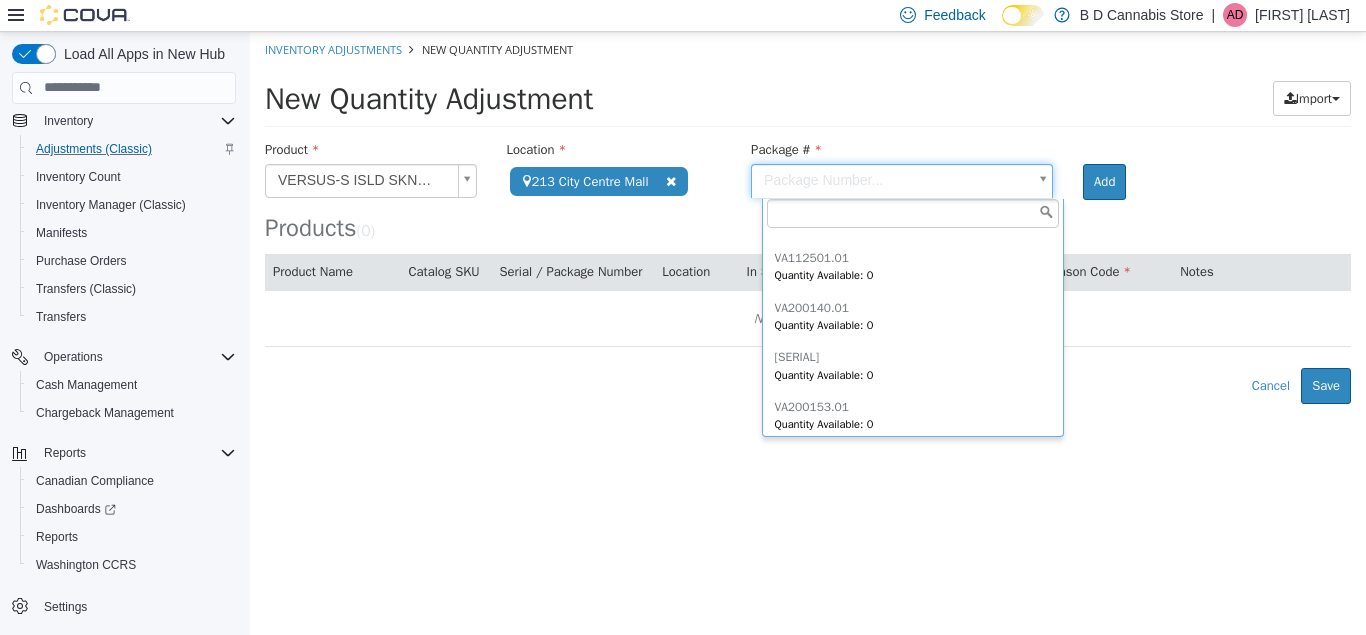 scroll, scrollTop: 879, scrollLeft: 0, axis: vertical 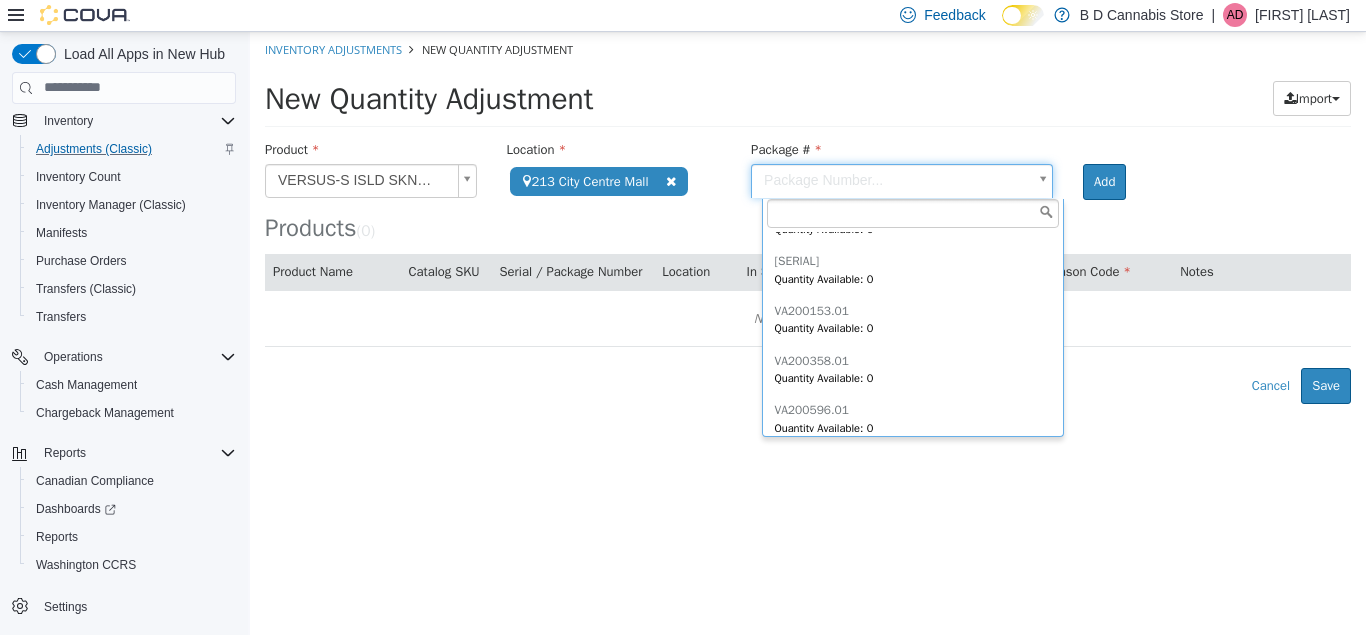 drag, startPoint x: 1057, startPoint y: 249, endPoint x: 1062, endPoint y: 429, distance: 180.06943 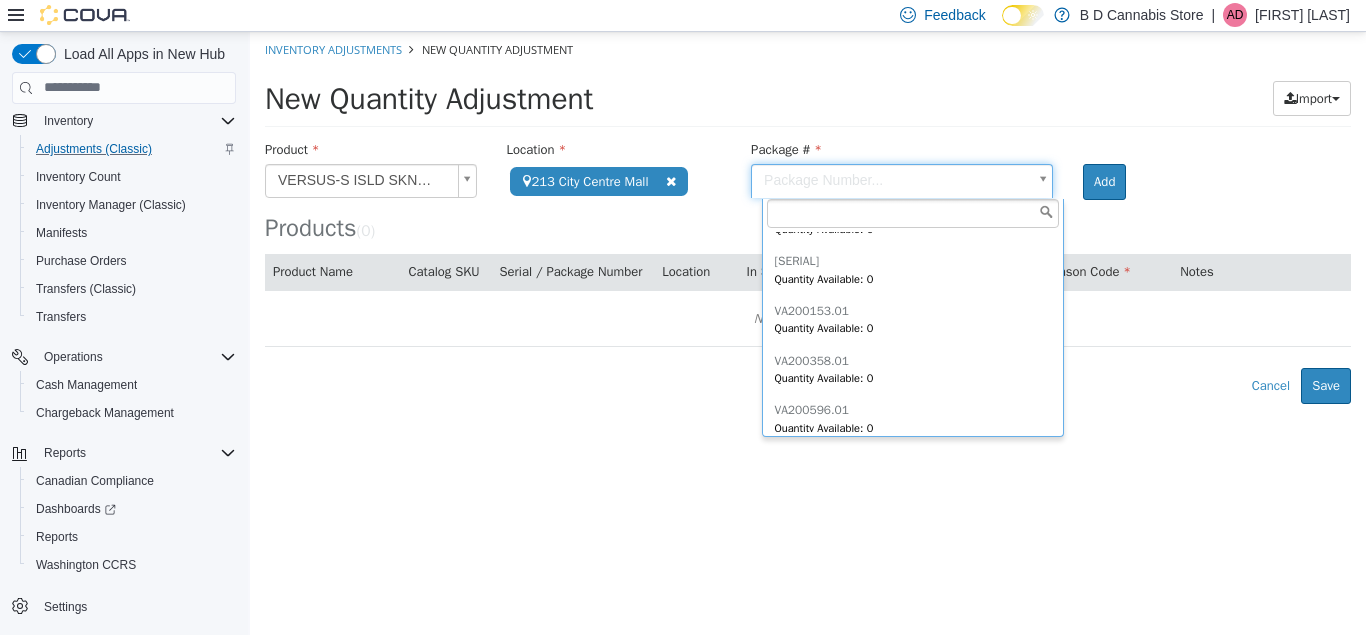 click on "[SERIAL] Quantity Available: 0 [SERIAL] Quantity Available: 0 [SERIAL] Quantity Available: 0 [SERIAL] Quantity Available: 0 [SERIAL] Quantity Available: 0 [SERIAL] Quantity Available: 0 [SERIAL] Quantity Available: 0 [SERIAL] Quantity Available: 0 [SERIAL] Quantity Available: 0 [SERIAL] Quantity Available: 0 [SERIAL] Quantity Available: 0 [SERIAL] Quantity Available: 0 [SERIAL] Quantity Available: 0 [SERIAL] Quantity Available: 0 [SERIAL] Quantity Available: 0 [SERIAL] Quantity Available: 0 [SERIAL] Quantity Available: 0 [SERIAL] Quantity Available: 0 [SERIAL] Quantity Available: 0 [SERIAL] Quantity Available: 0 [SERIAL] Quantity Available: 0 [SERIAL] Quantity Available: 0 [SERIAL] Quantity Available: 0 [SERIAL] Quantity Available: 1 [SERIAL] Quantity Available: 0" at bounding box center [913, 317] 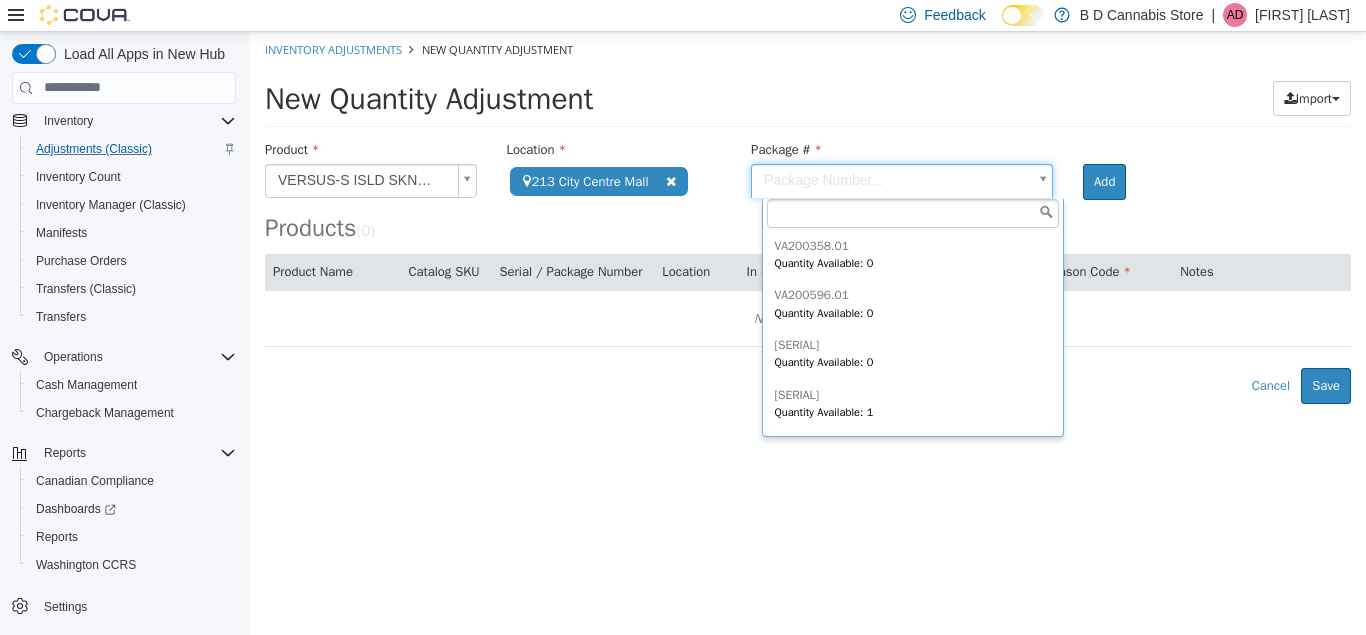 scroll, scrollTop: 1042, scrollLeft: 0, axis: vertical 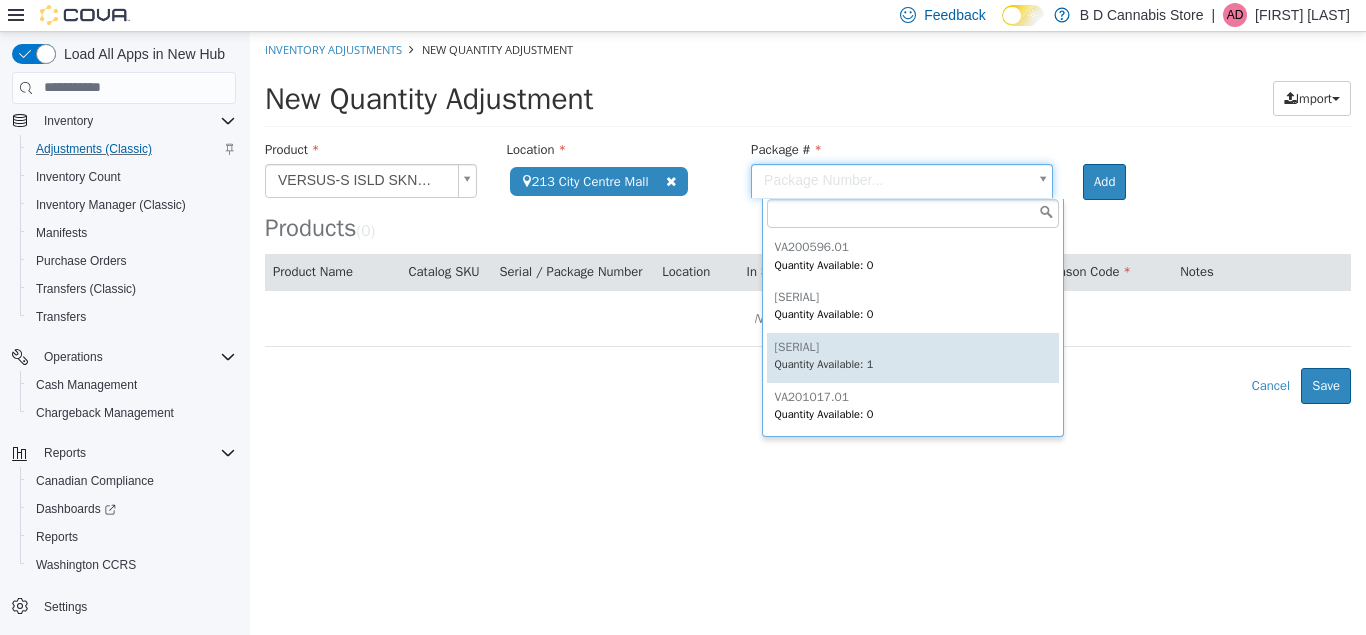 type on "**********" 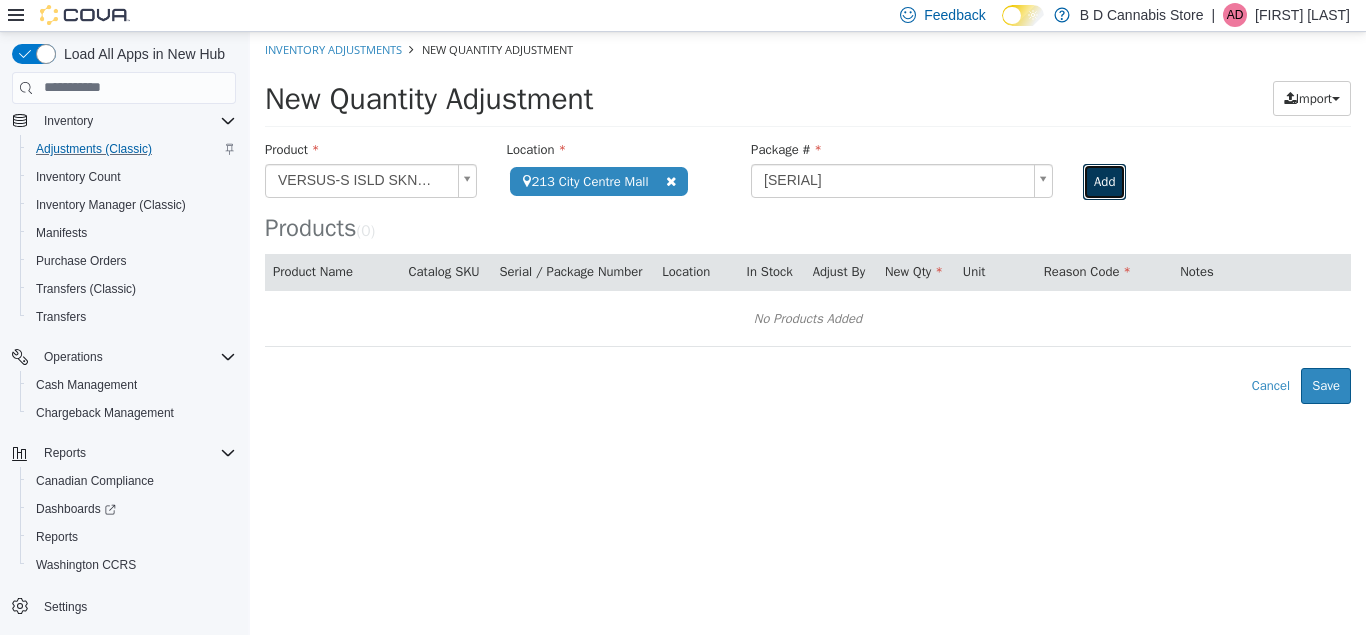 click on "Add" at bounding box center (1104, 181) 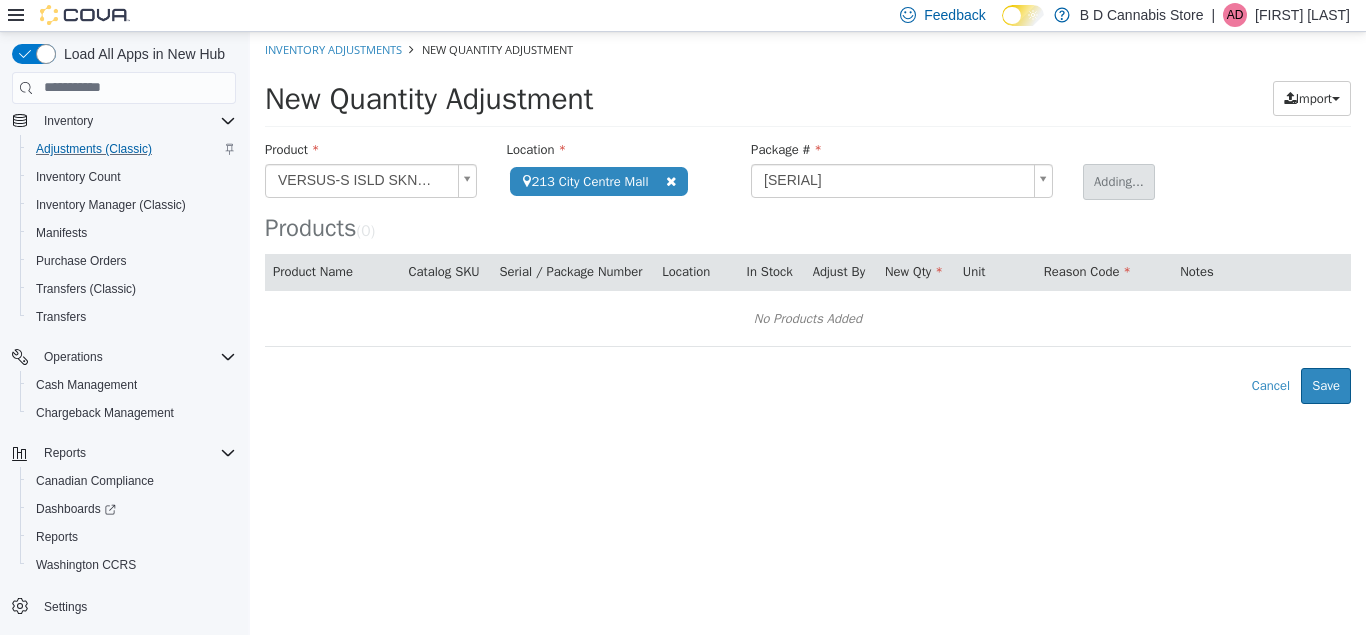 type 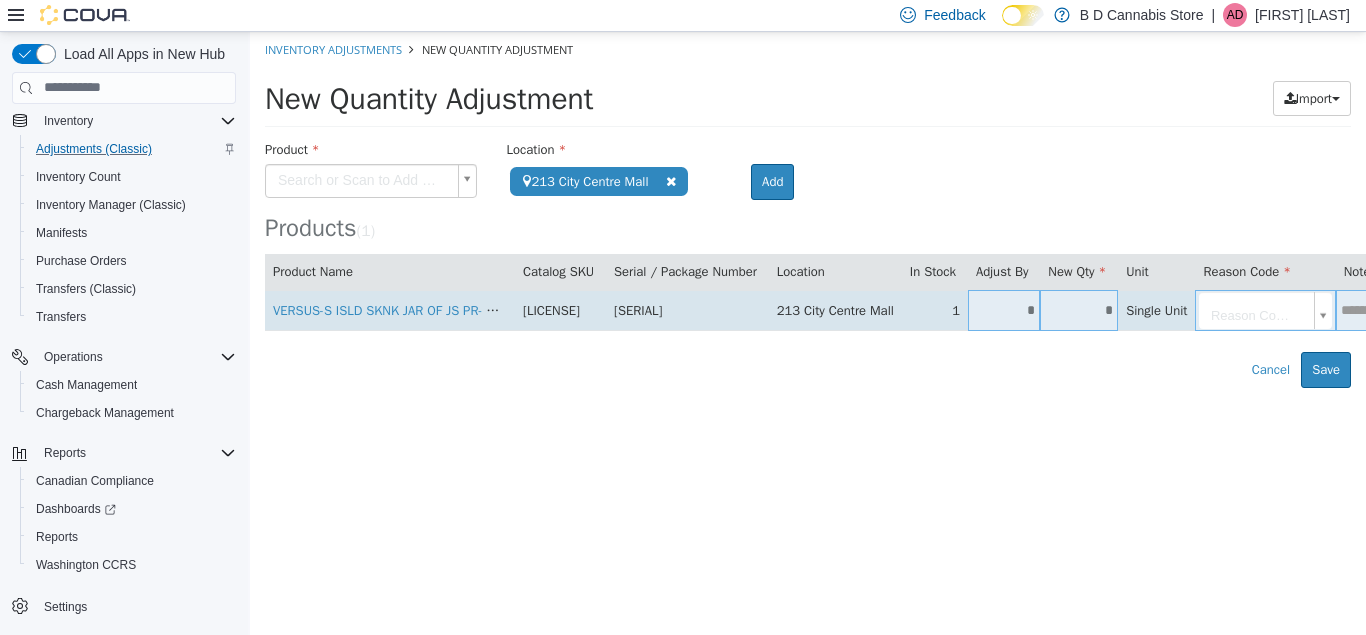 click on "*" at bounding box center (1079, 309) 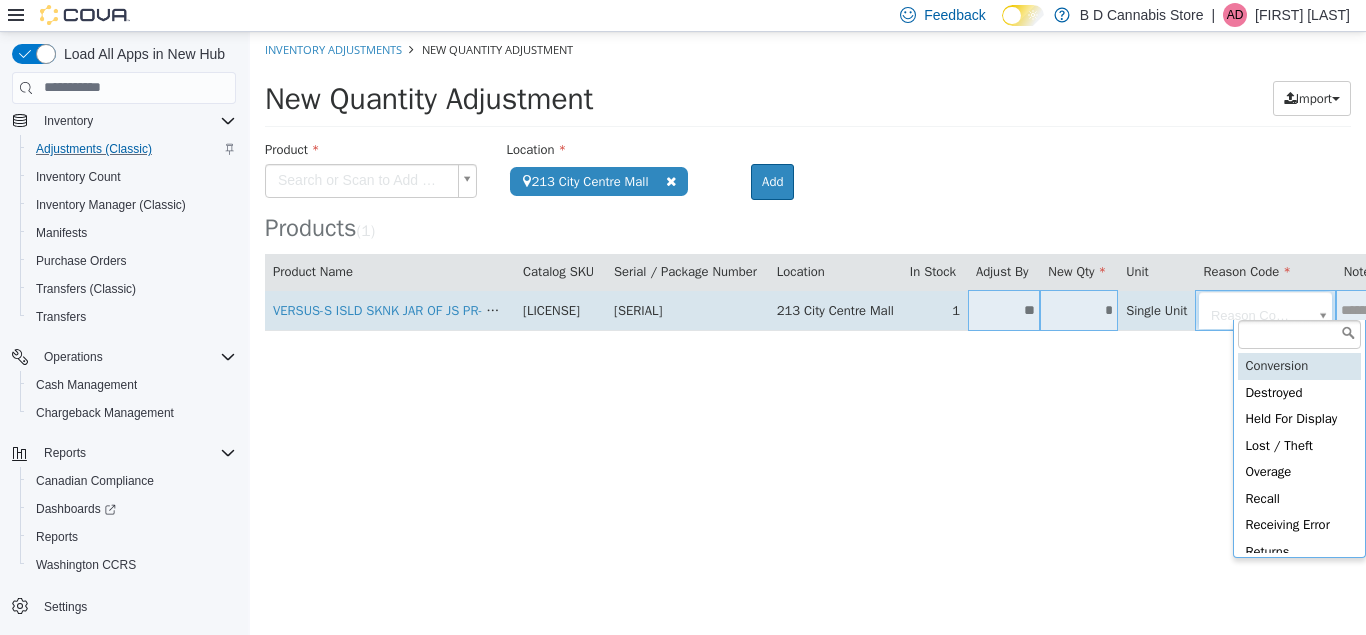 click on "**********" at bounding box center [808, 209] 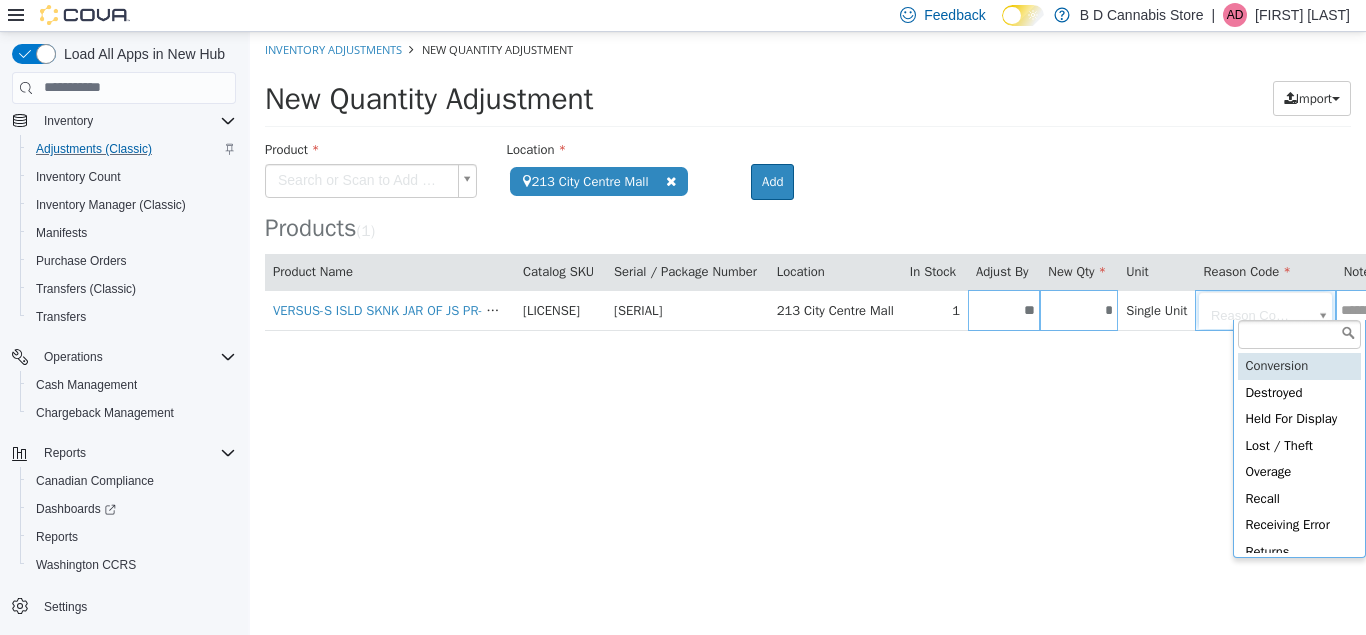 type on "**********" 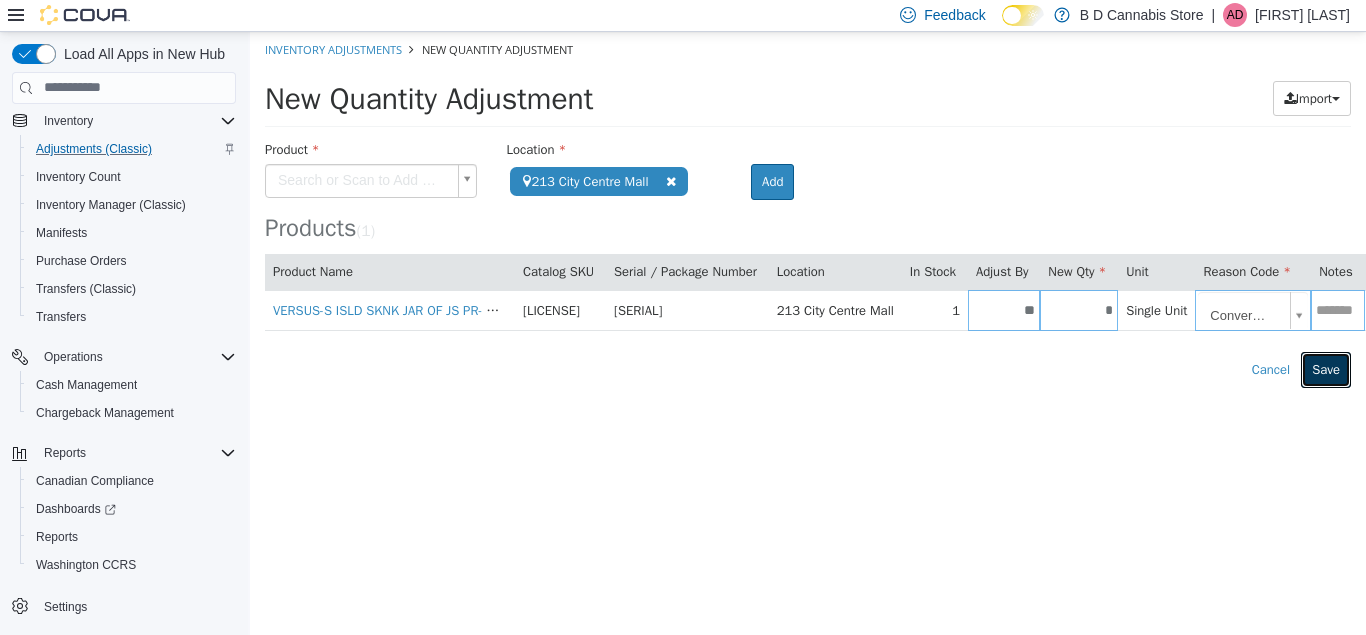 click on "Save" at bounding box center [1326, 369] 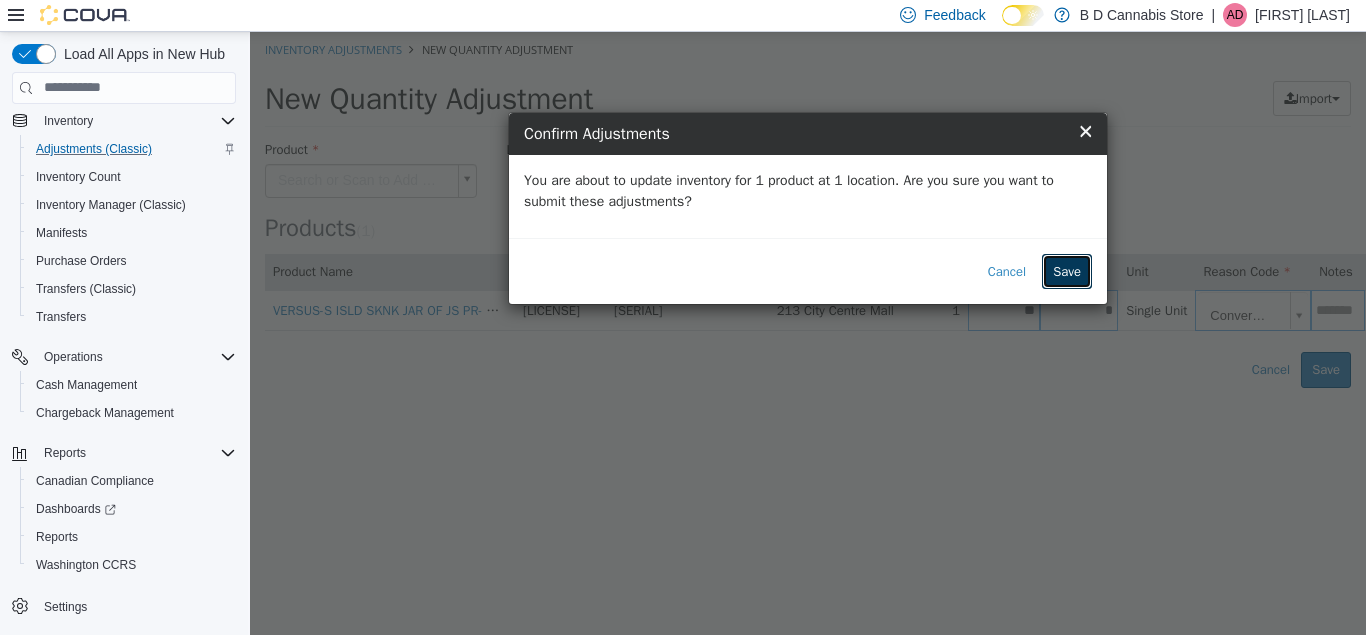 click on "Save" at bounding box center (1067, 271) 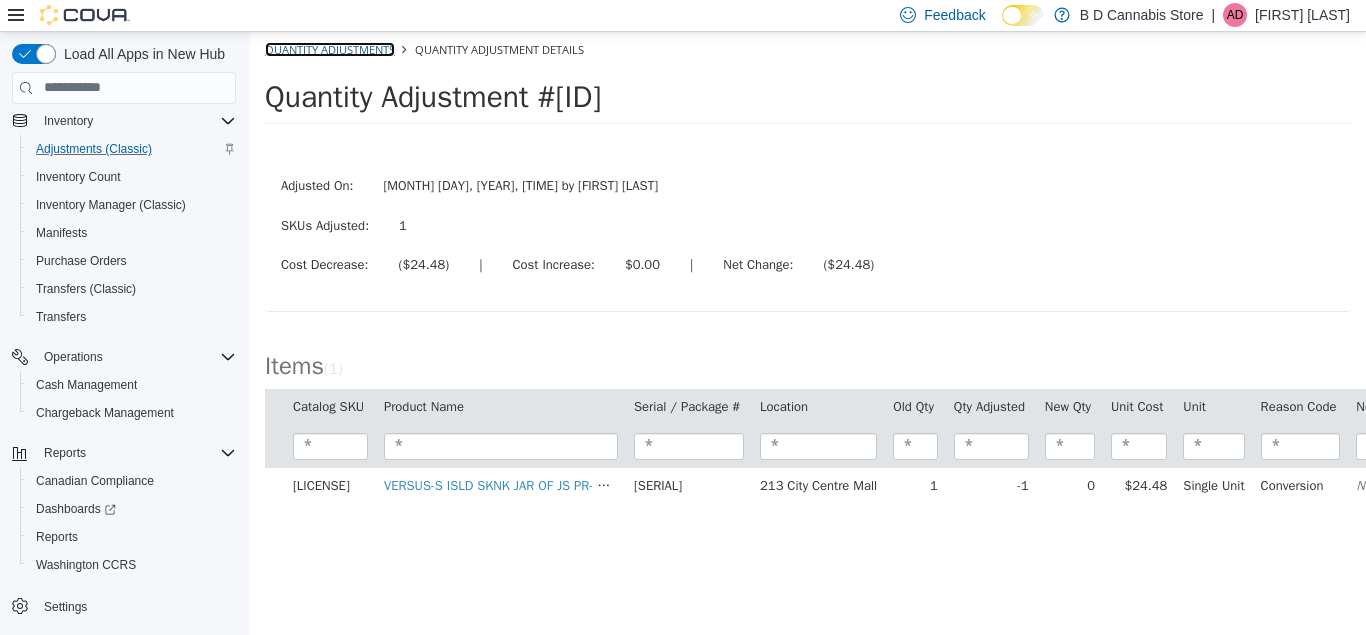 click on "Quantity Adjustments" at bounding box center (330, 48) 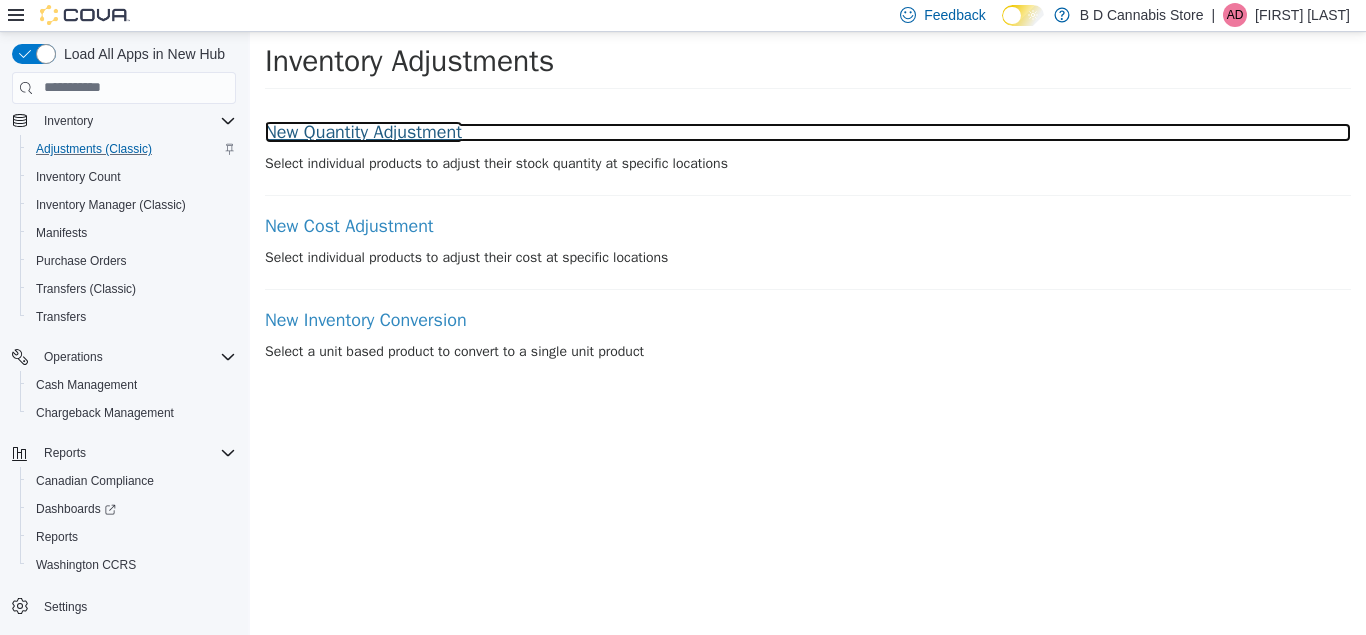 click on "New Quantity Adjustment" at bounding box center (808, 132) 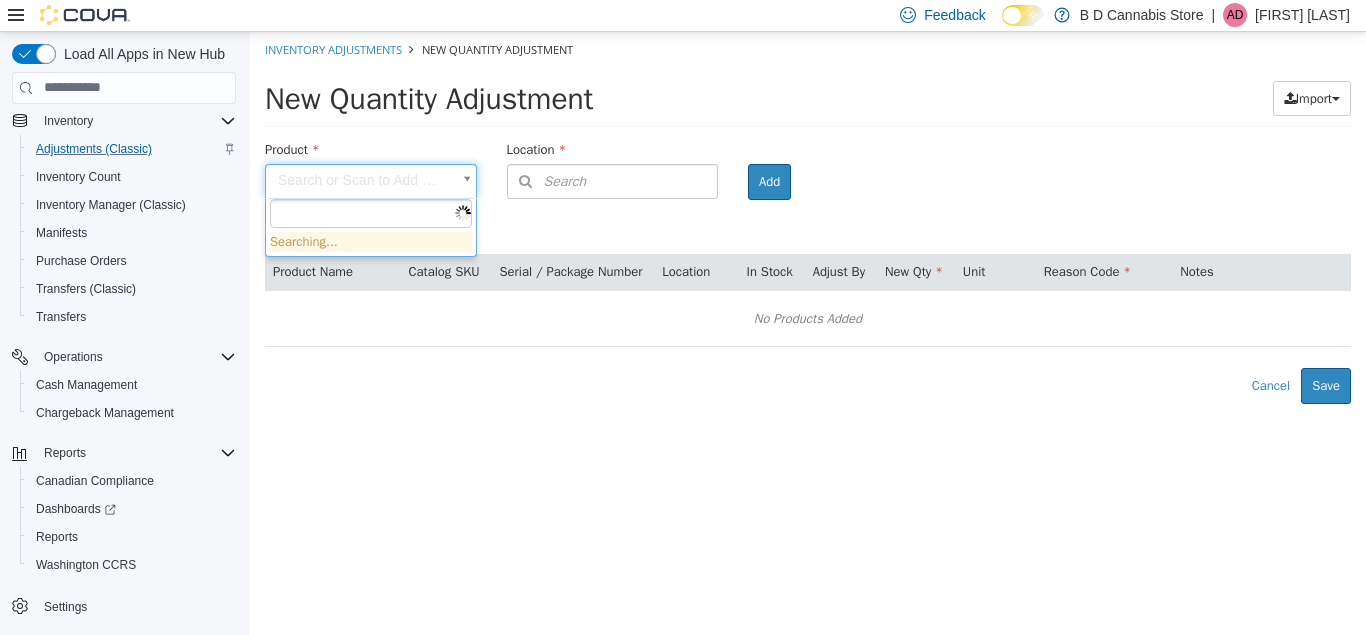 click on "×
The adjustment request was successfully processed.
Inventory Adjustments
New Quantity Adjustment
New Quantity Adjustment
Import  Inventory Export (.CSV) Package List (.TXT)
Product     Search or Scan to Add Product     Location Search Type 3 or more characters or browse       B D Cannabis Store     (3)         [NUMBER]-[STREET] Ave.             [NUMBER] [CITY] Mall             [NUMBER] [STREET]         Room   Add Products  ( 0 ) Product Name Catalog SKU Serial / Package Number Location In Stock Adjust By New Qty Unit Reason Code Notes No Products Added Error saving adjustment please resolve the errors above. Cancel Save
Searching..." at bounding box center [808, 217] 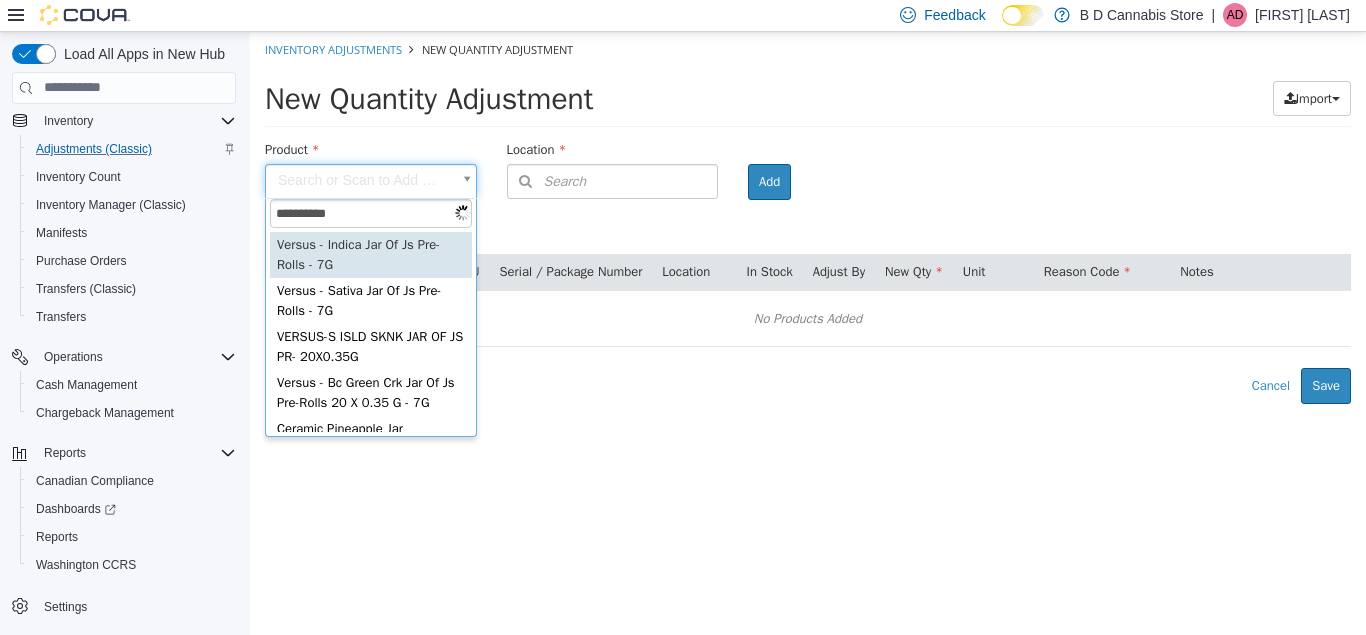 type on "**********" 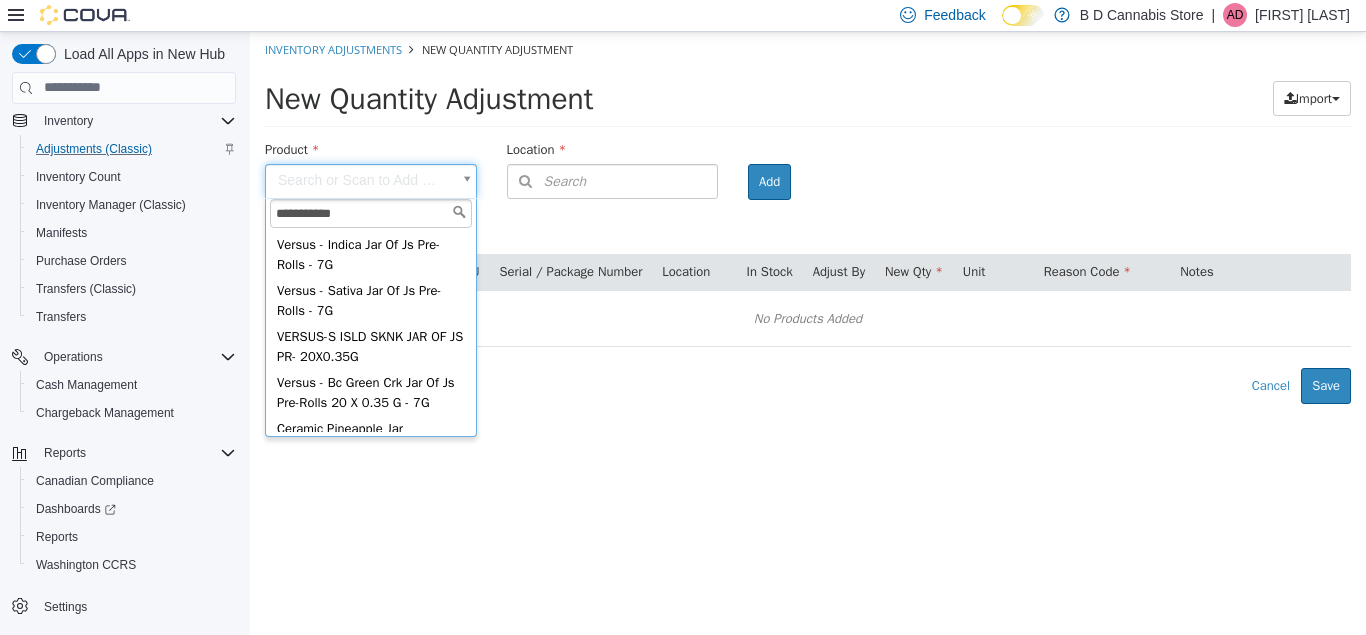 scroll, scrollTop: 109, scrollLeft: 0, axis: vertical 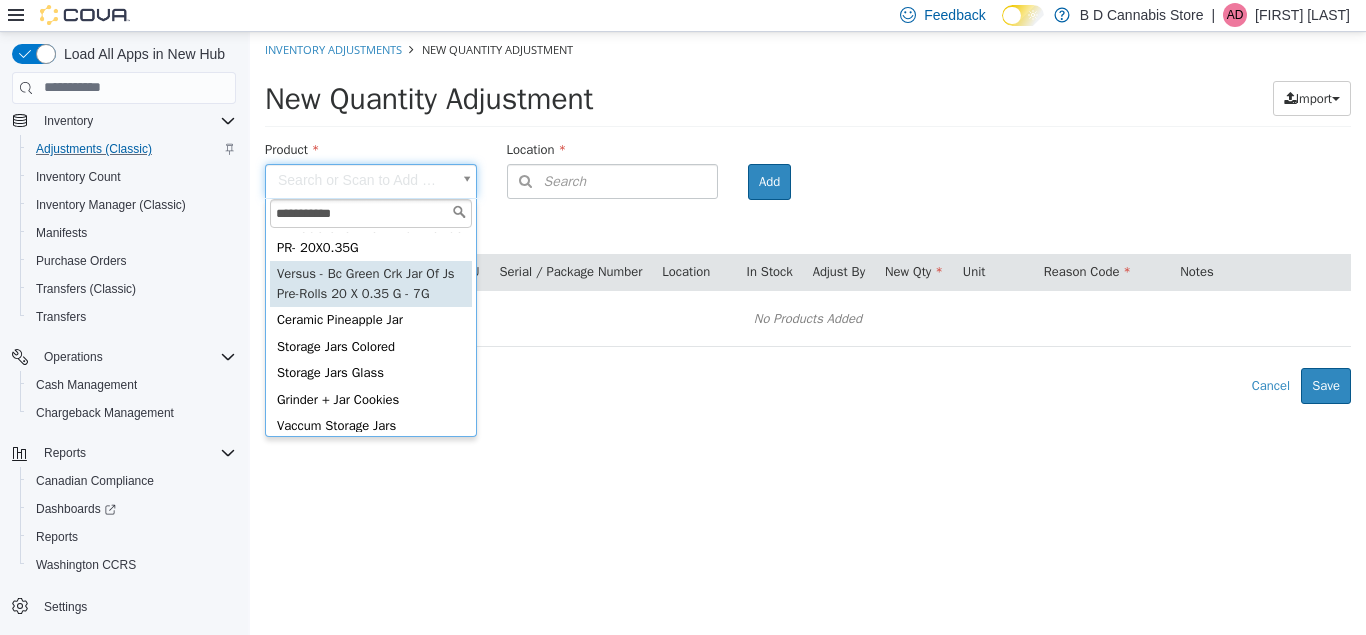 type on "**********" 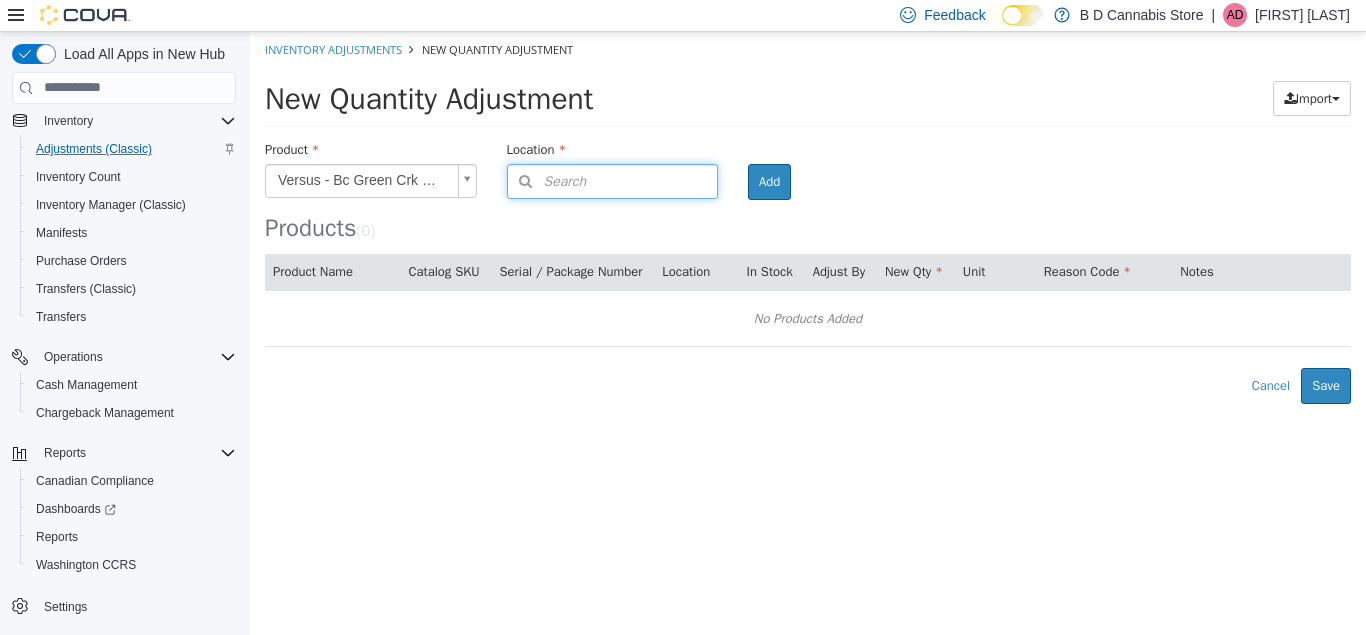 click on "Search" at bounding box center (613, 180) 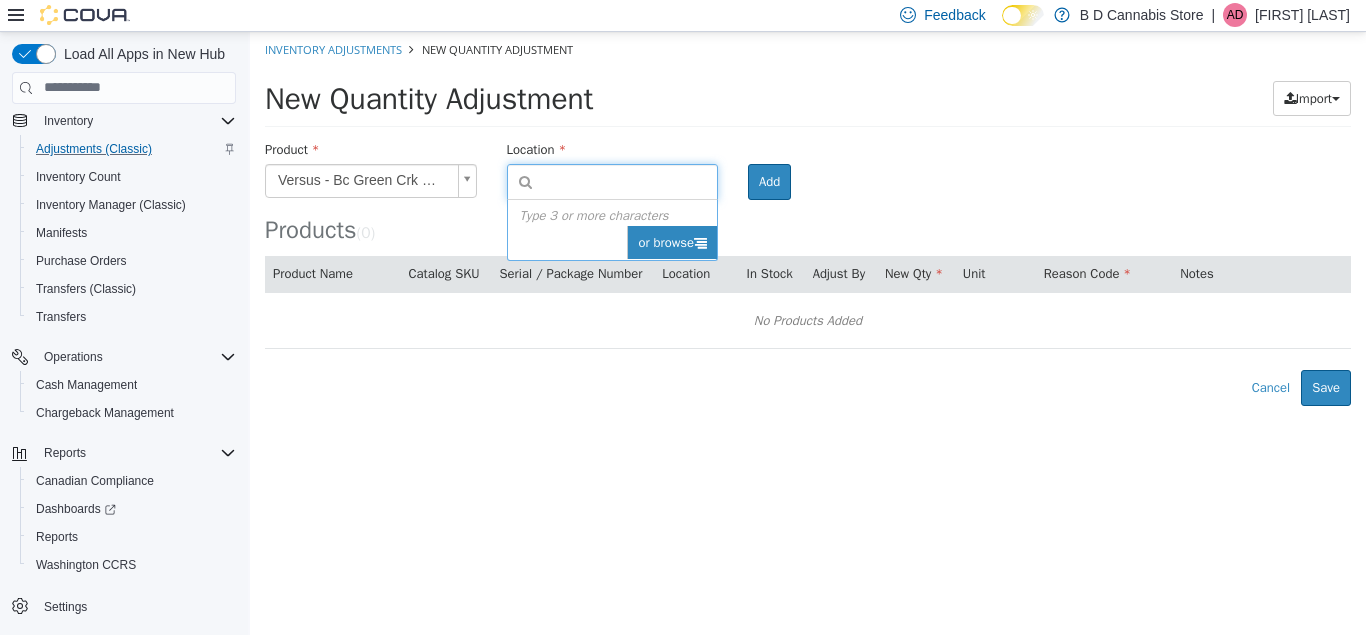 click on "or browse" at bounding box center (672, 242) 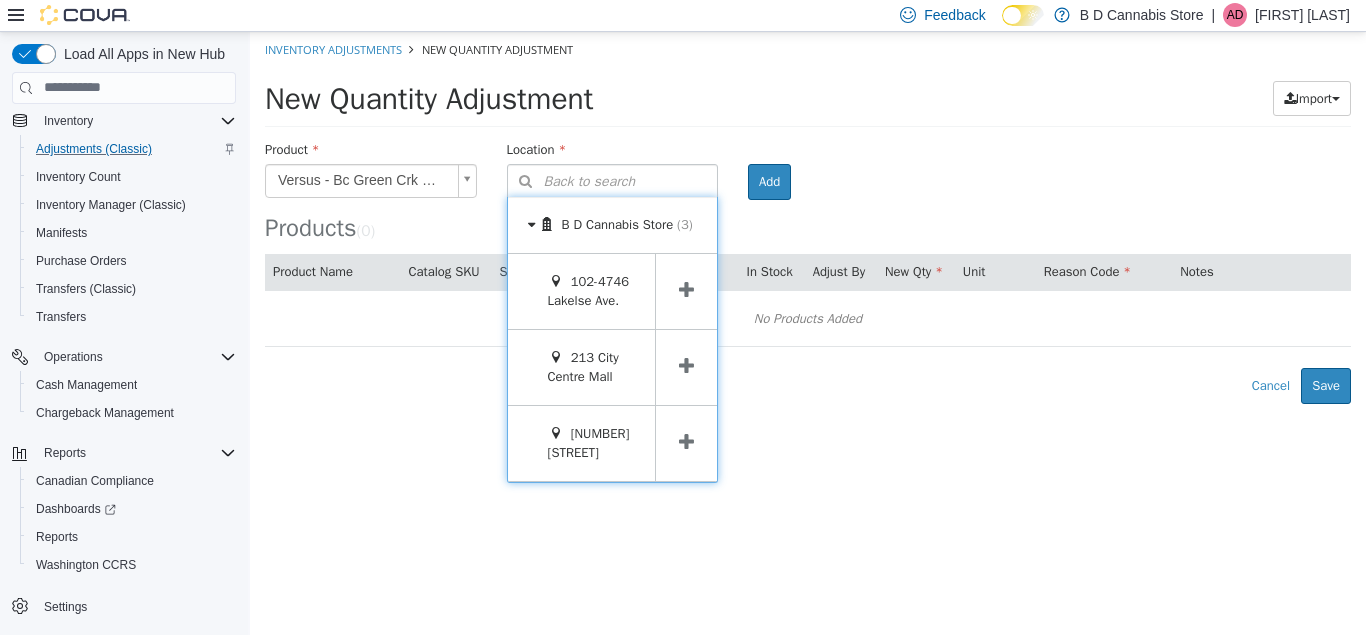 click at bounding box center (686, 366) 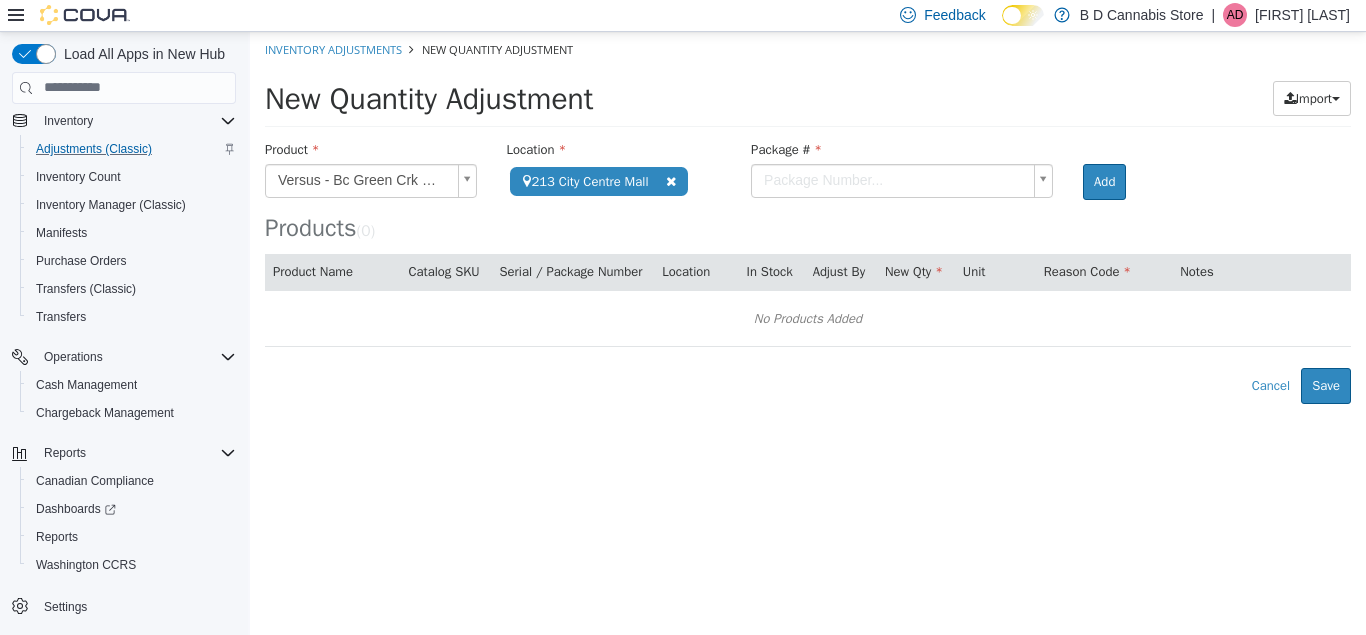 click on "**********" at bounding box center [808, 217] 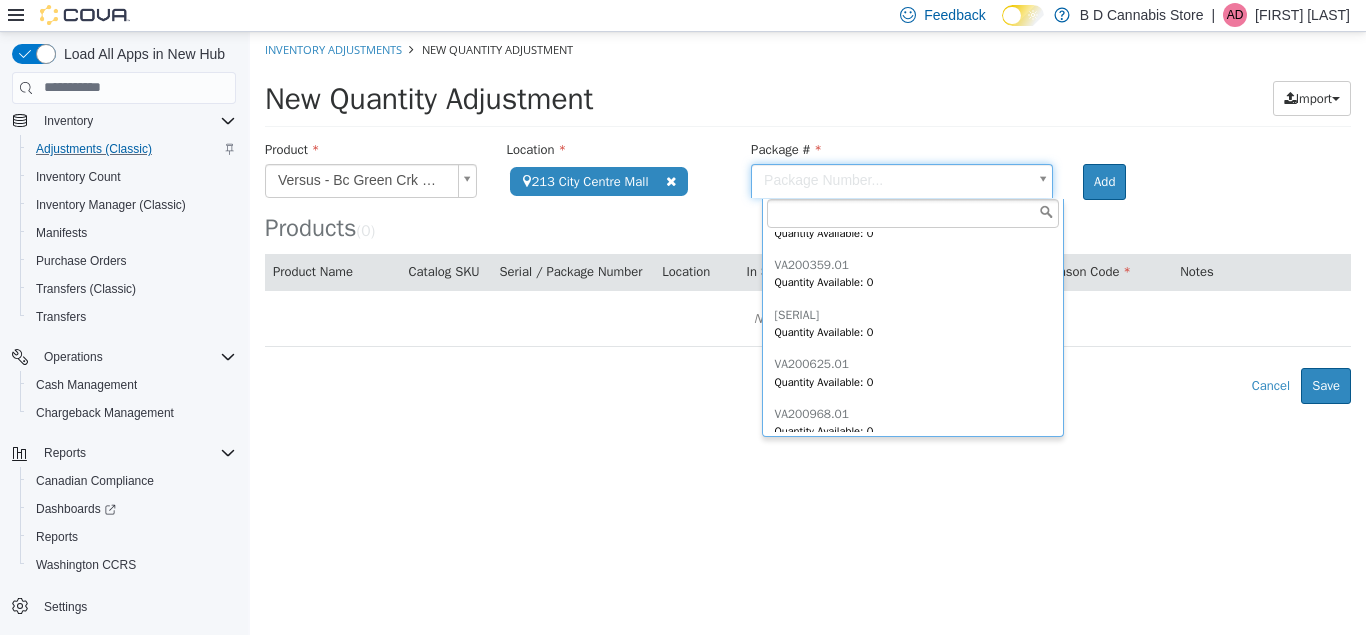 scroll, scrollTop: 197, scrollLeft: 0, axis: vertical 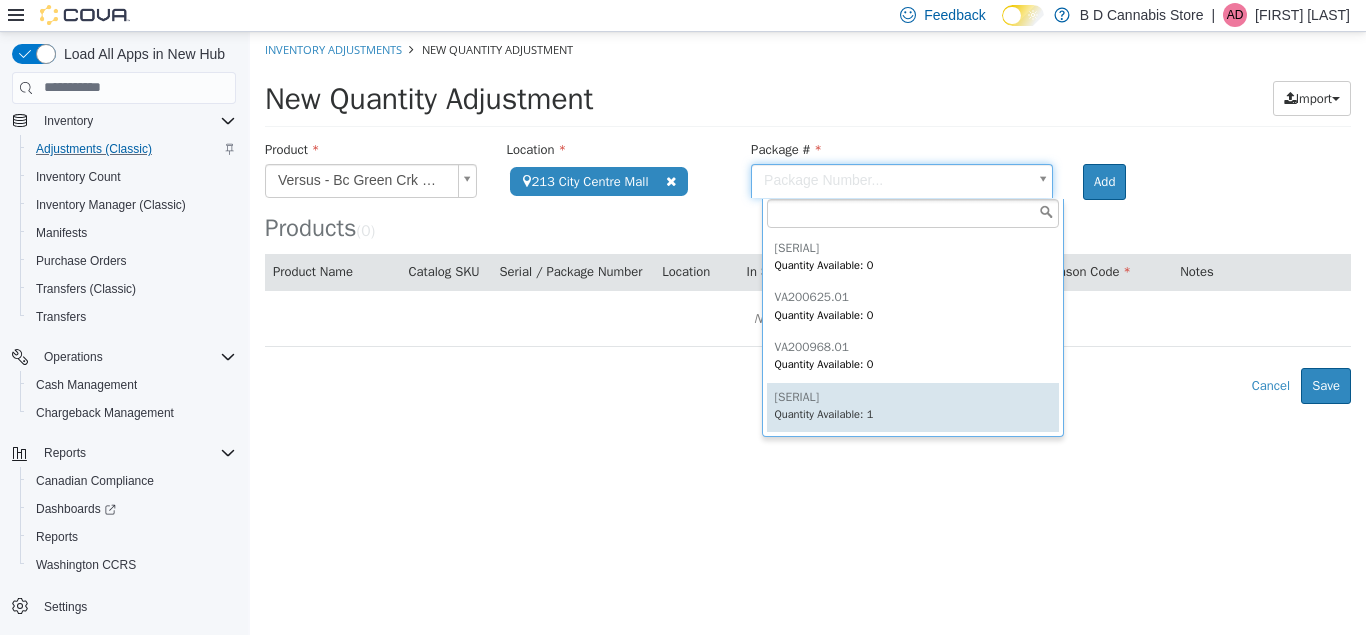 type on "**********" 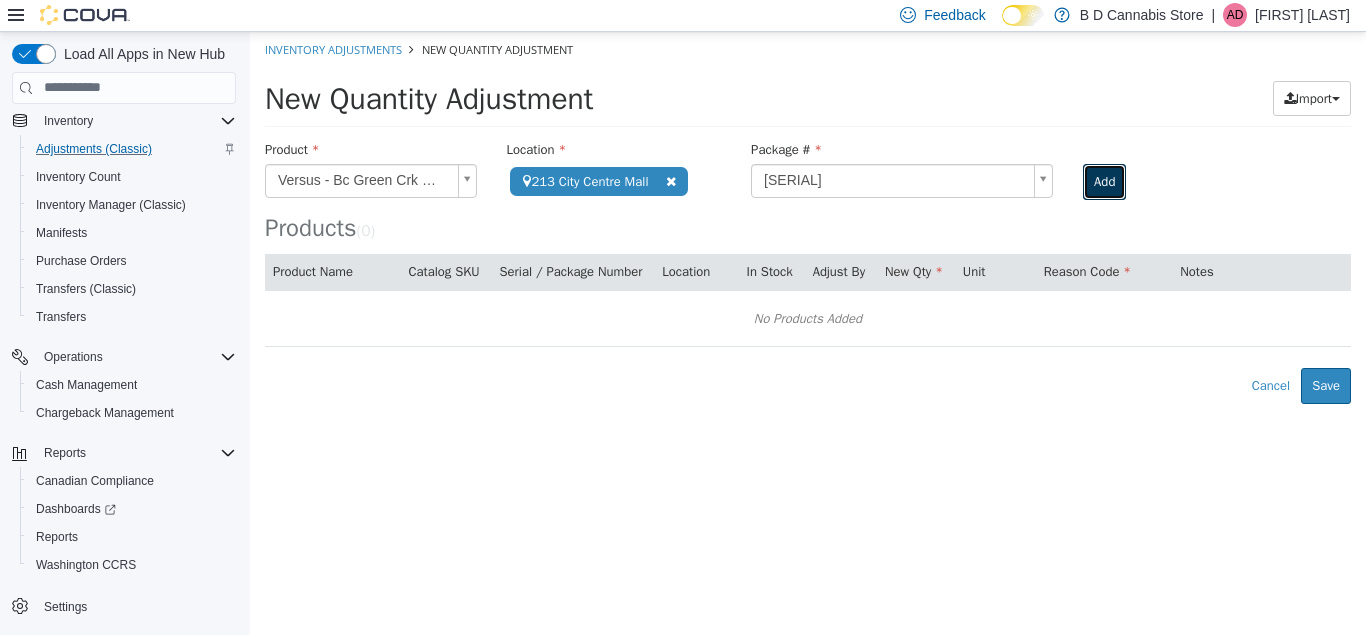 click on "Add" at bounding box center [1104, 181] 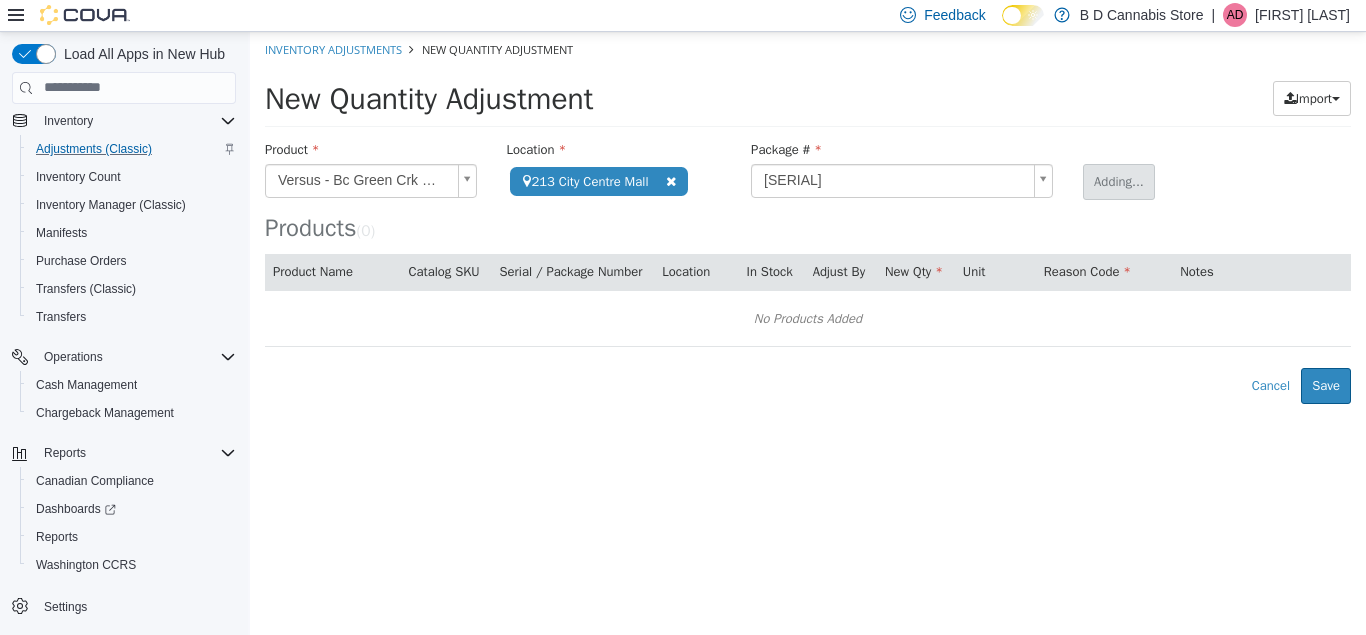type 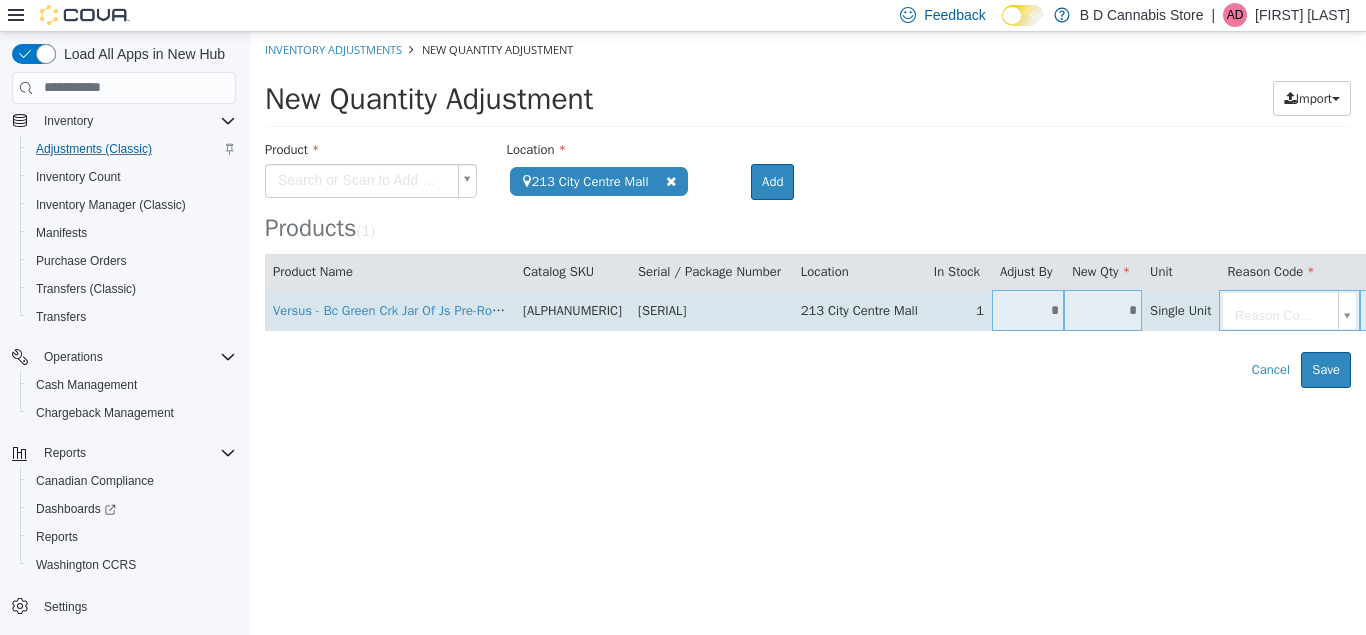 click on "*" at bounding box center (1103, 309) 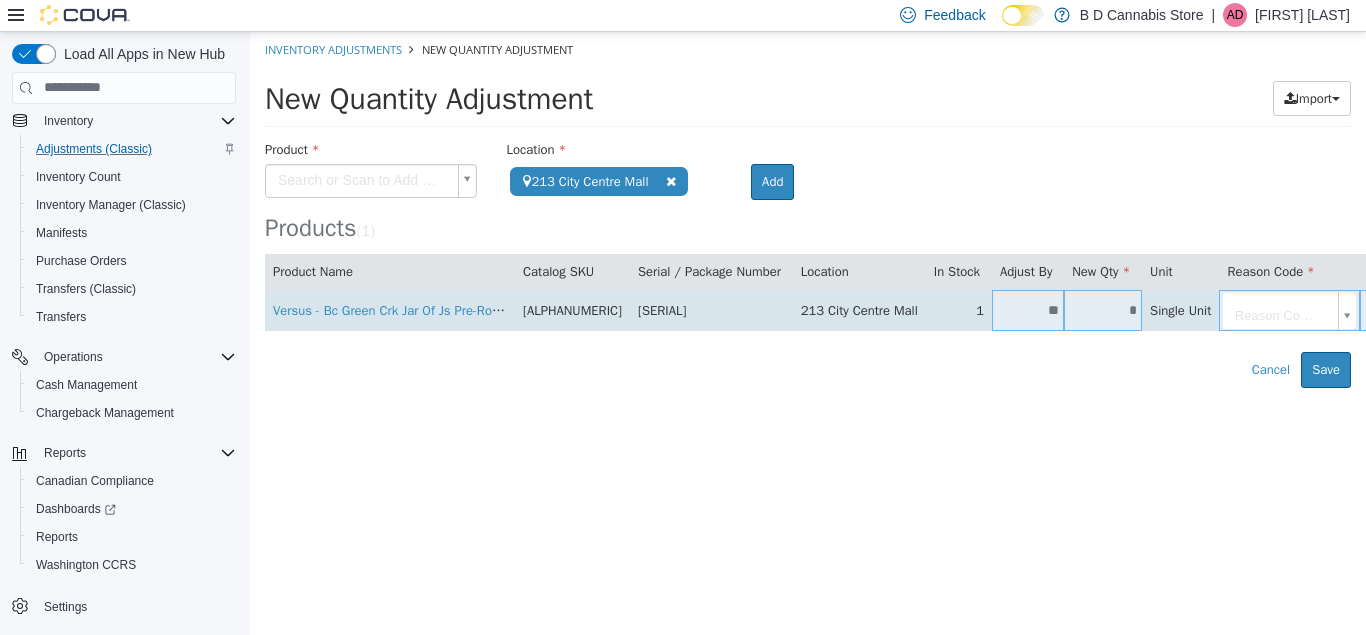 click on "**********" at bounding box center (808, 209) 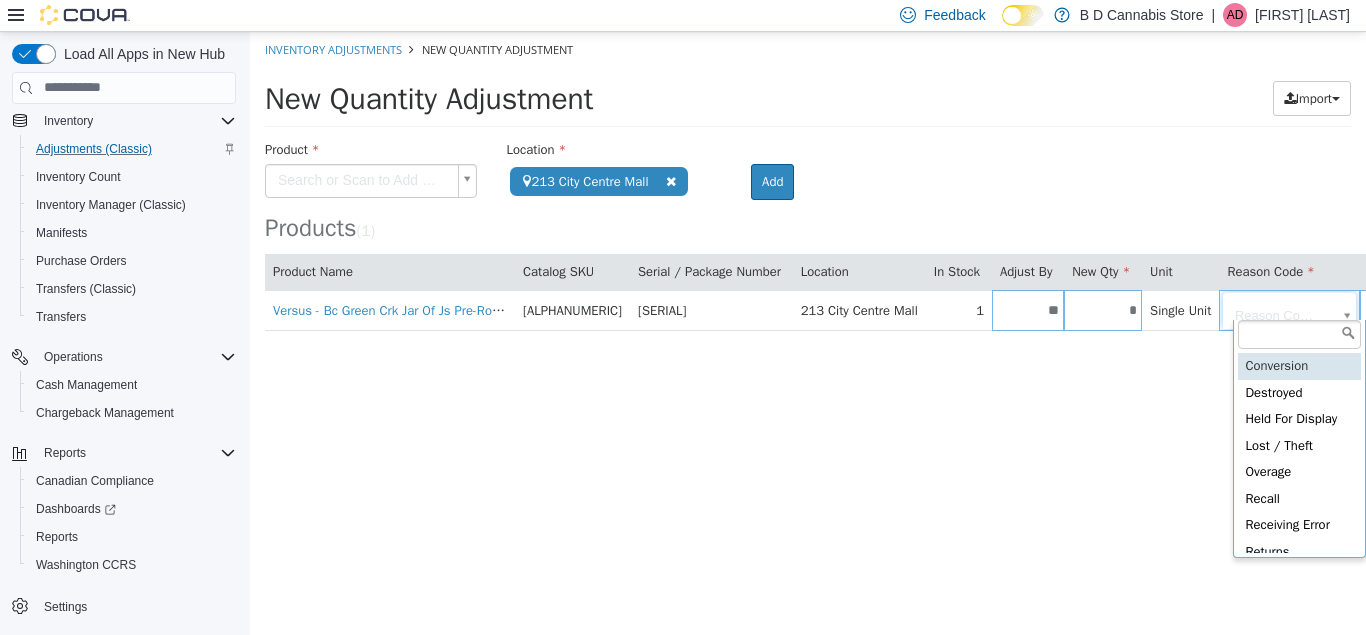 type on "**********" 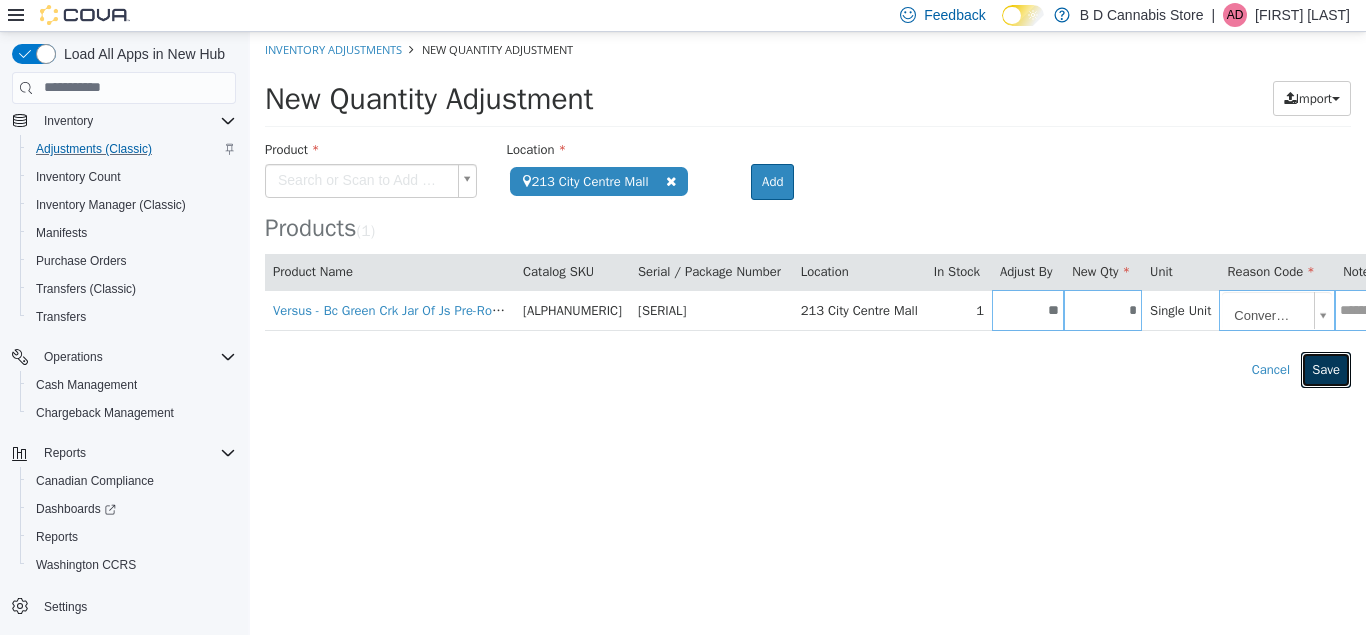 click on "Save" at bounding box center (1326, 369) 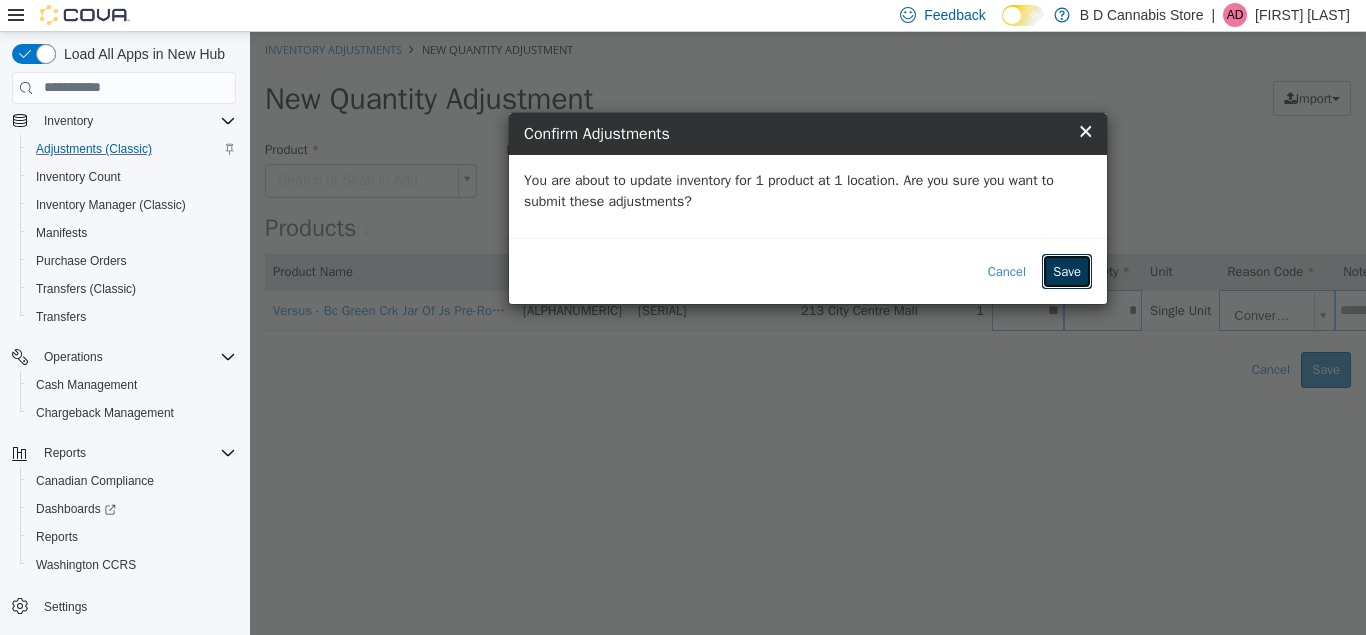 click on "Save" at bounding box center [1067, 271] 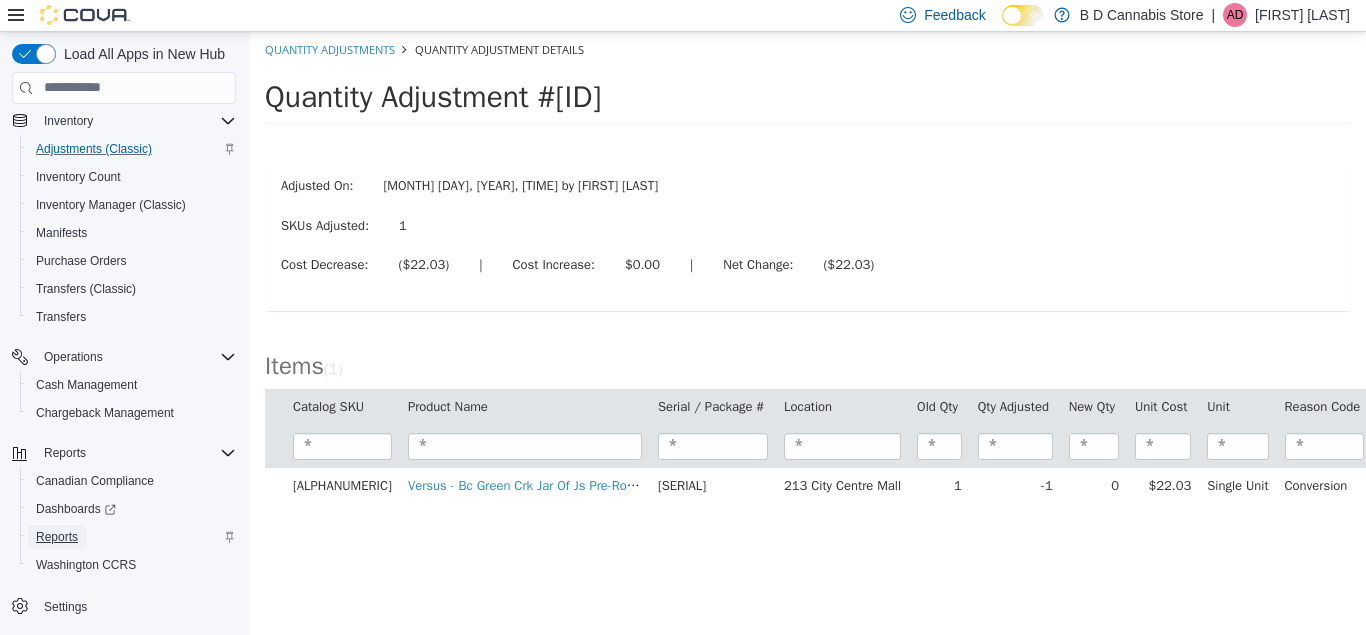 click on "Reports" at bounding box center [57, 537] 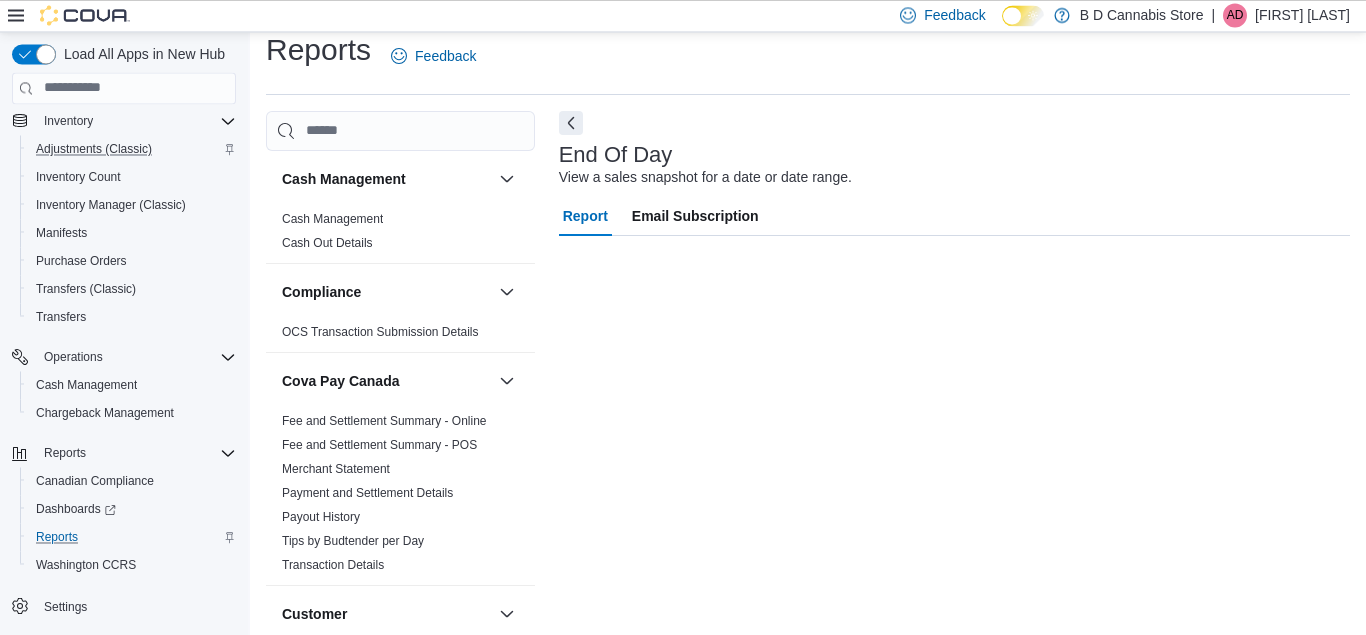 scroll, scrollTop: 26, scrollLeft: 0, axis: vertical 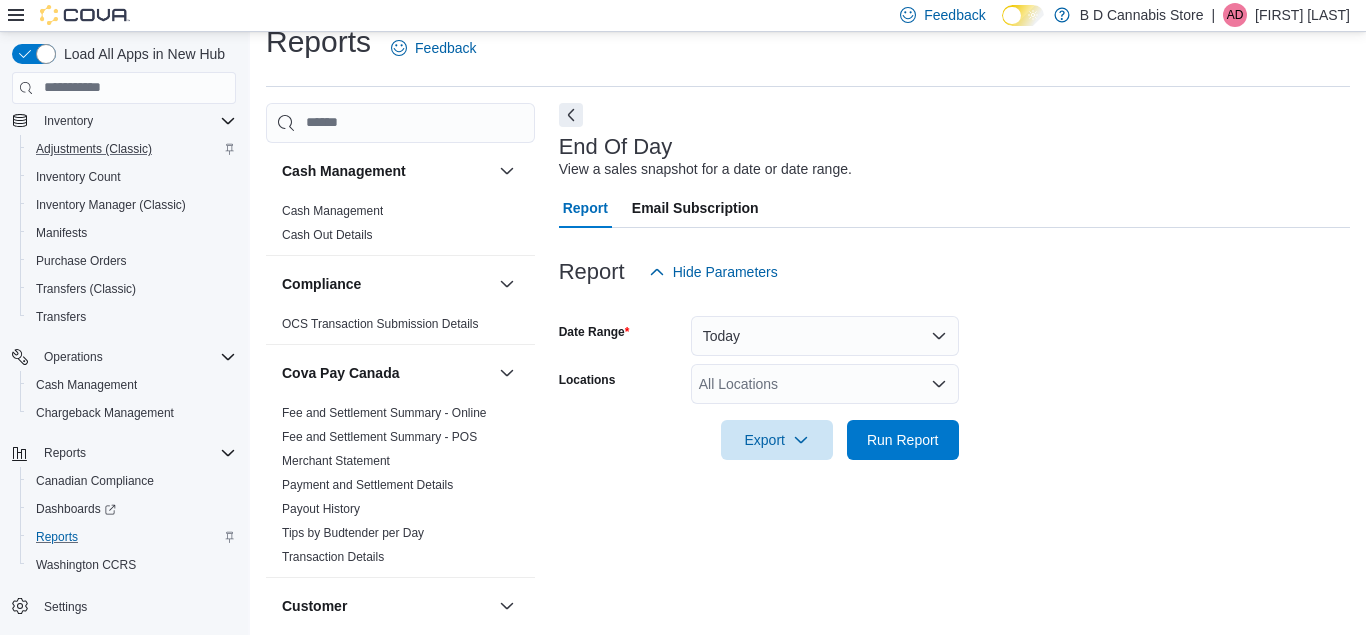 click on "All Locations" at bounding box center (825, 384) 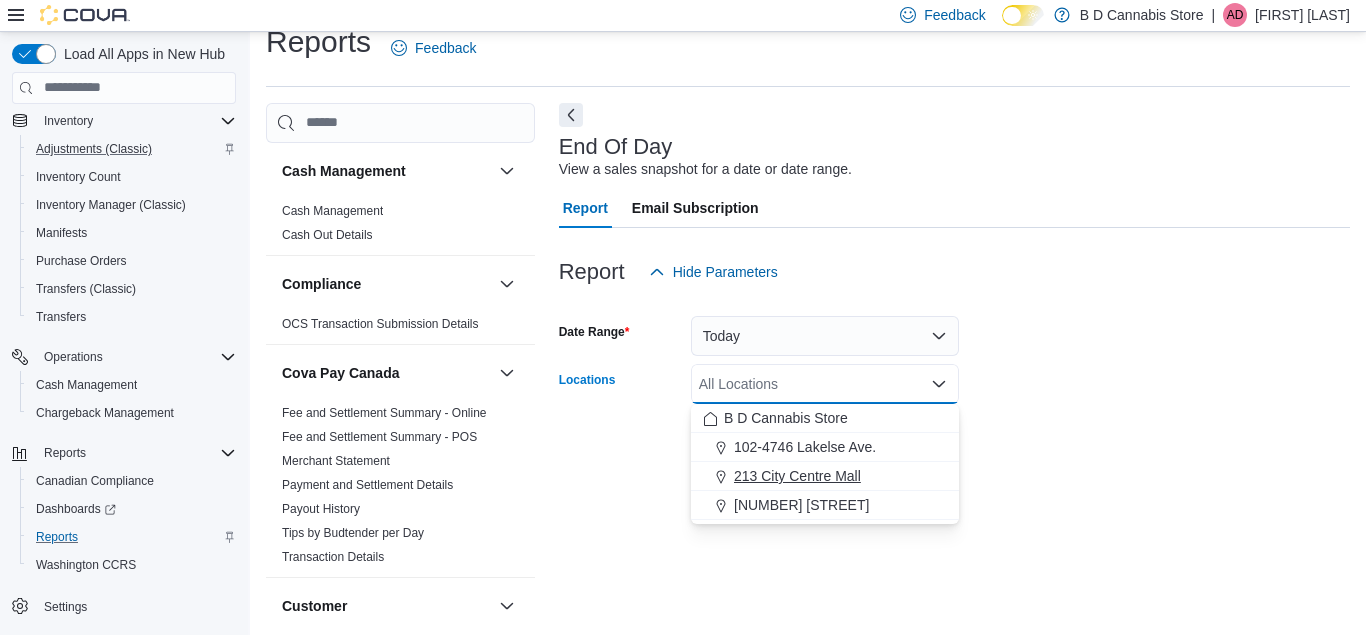 click on "213 City Centre Mall" at bounding box center (797, 476) 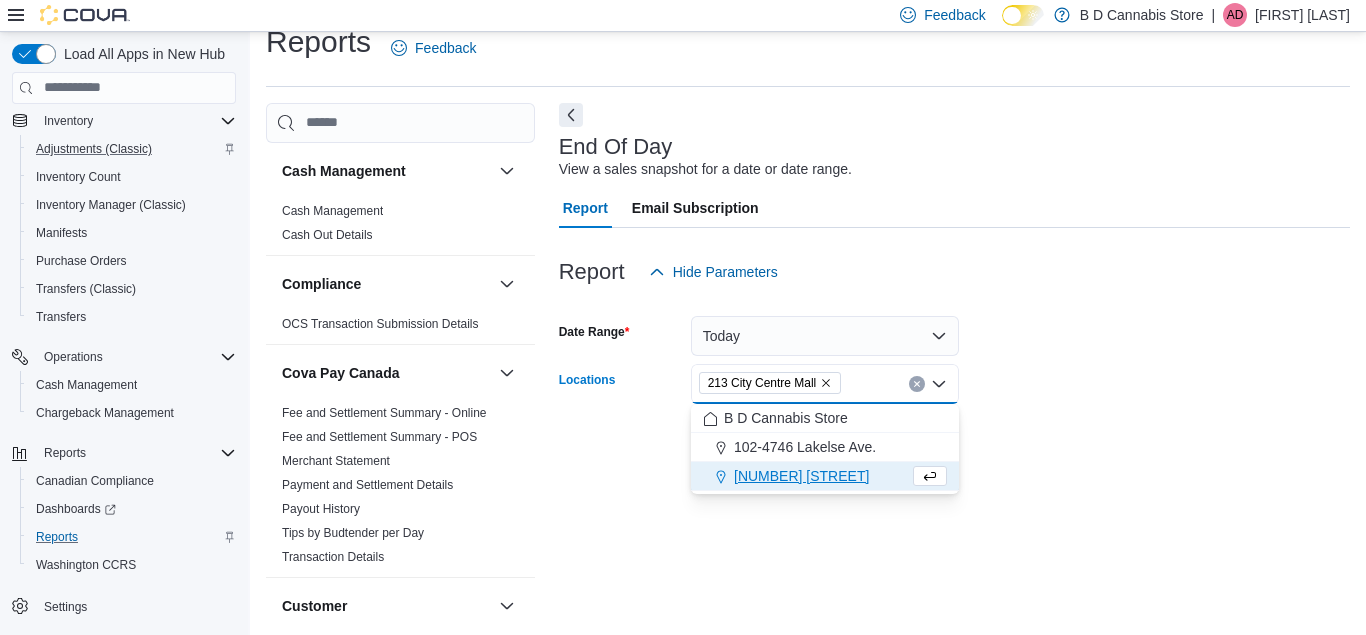 click on "Date Range Today Locations [NUMBER] [CITY] Mall Combo box. Selected. [NUMBER] [CITY] Mall. Press Backspace to delete [NUMBER] [CITY] Mall. Combo box input. All Locations. Type some text or, to display a list of choices, press Down Arrow. To exit the list of choices, press Escape. Export  Run Report" at bounding box center [954, 376] 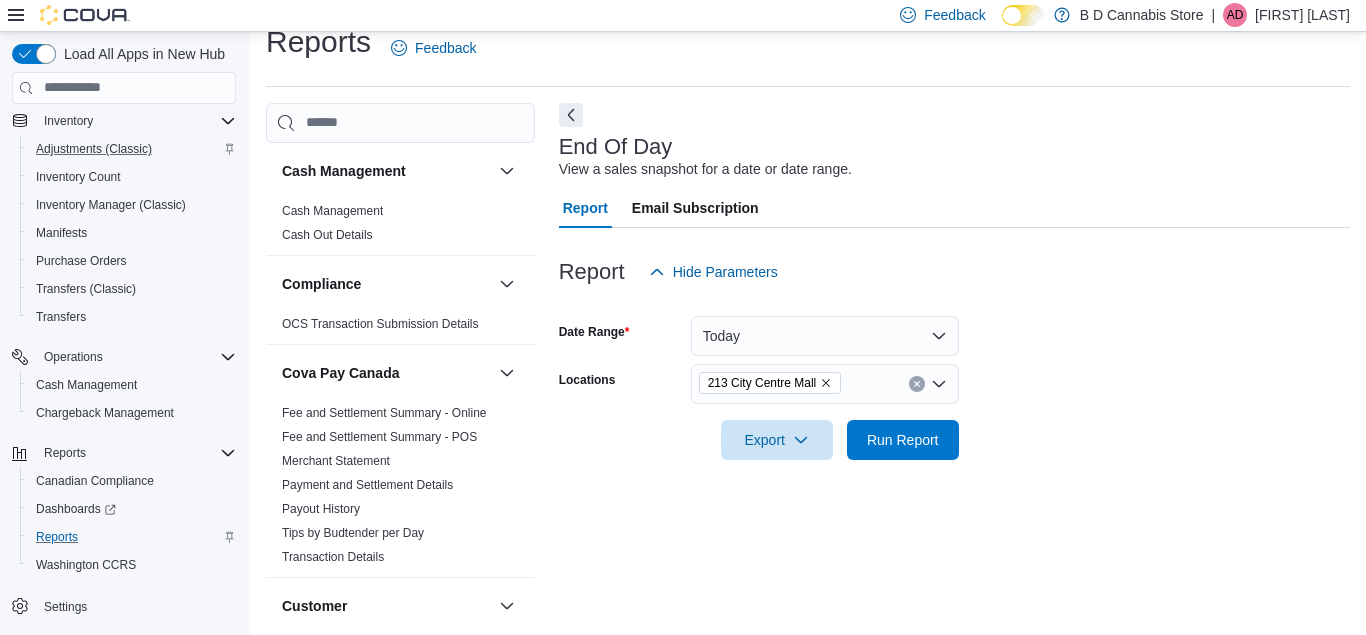 click at bounding box center [954, 412] 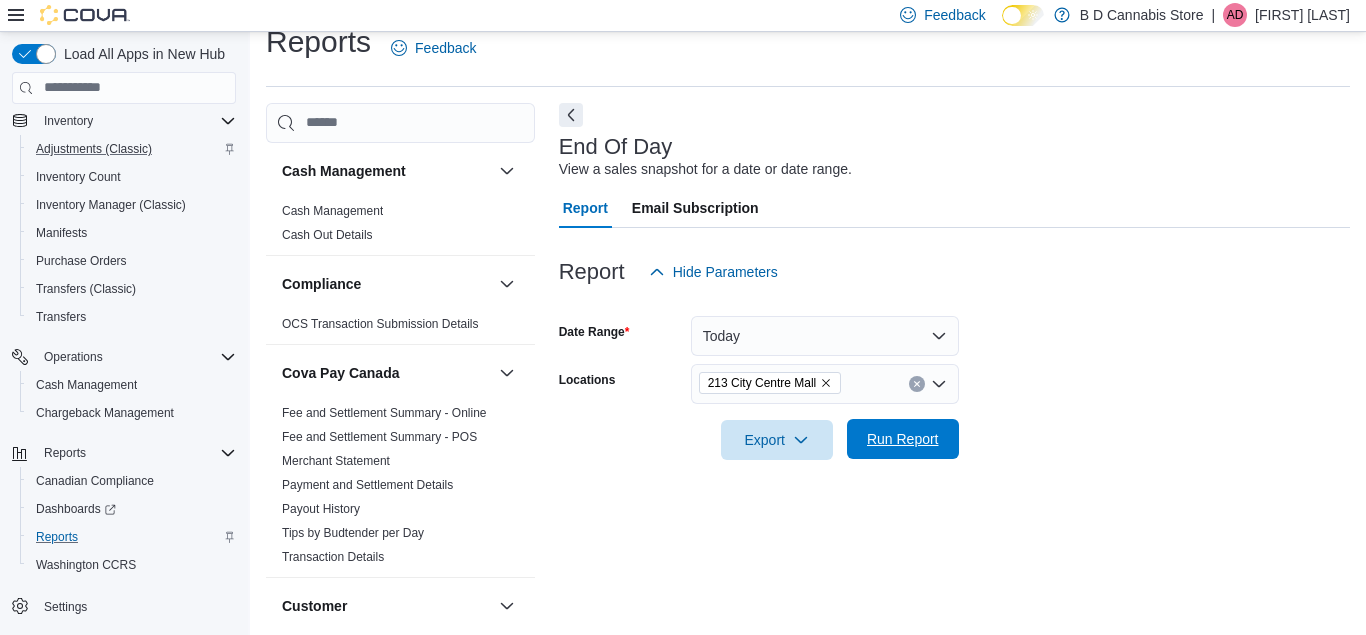 click on "Run Report" at bounding box center [903, 439] 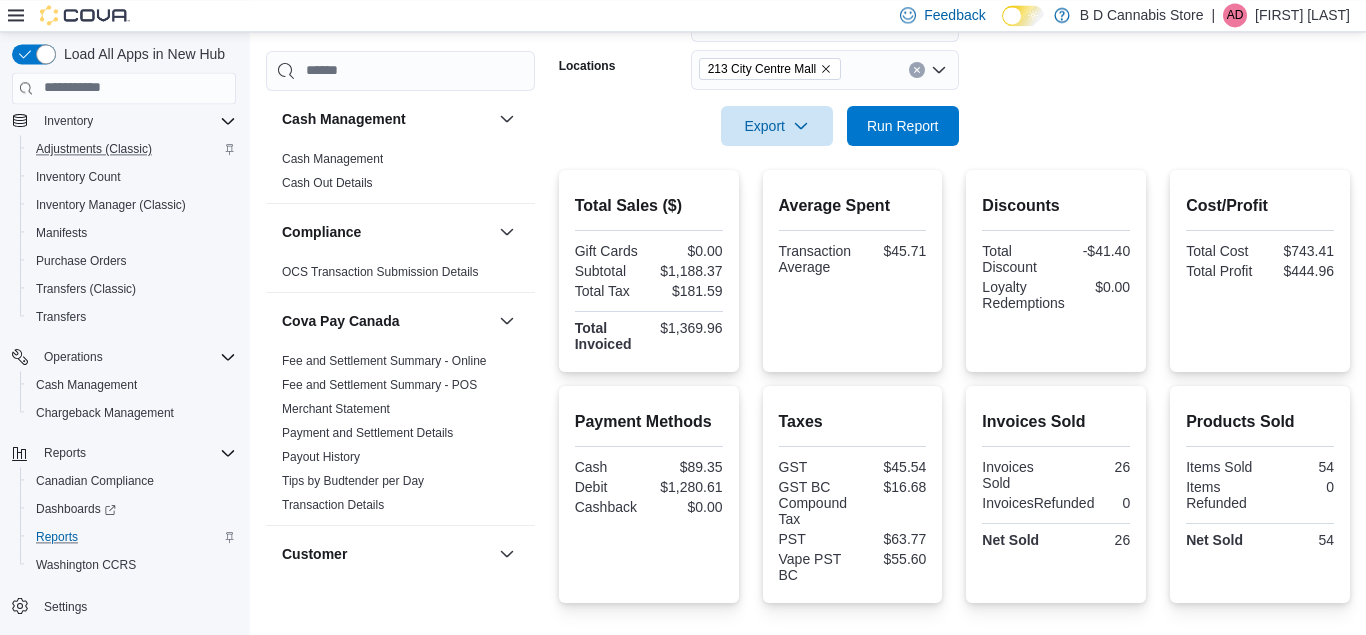 scroll, scrollTop: 332, scrollLeft: 0, axis: vertical 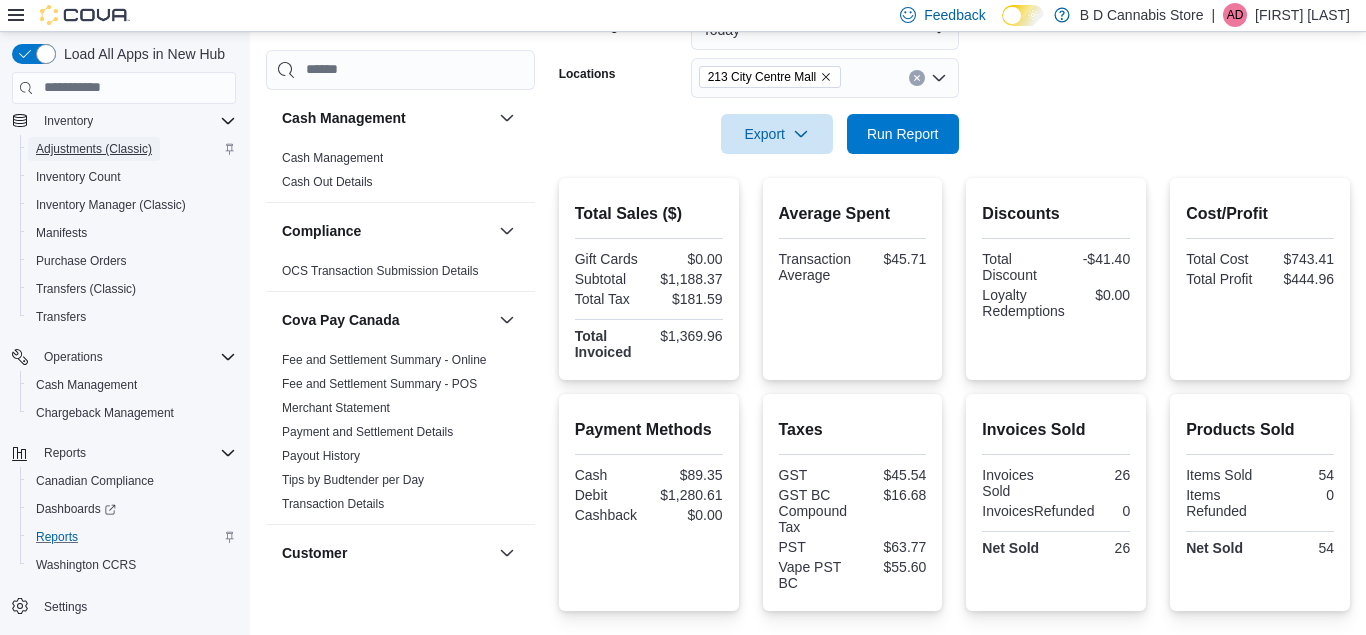 click on "Adjustments (Classic)" at bounding box center [94, 149] 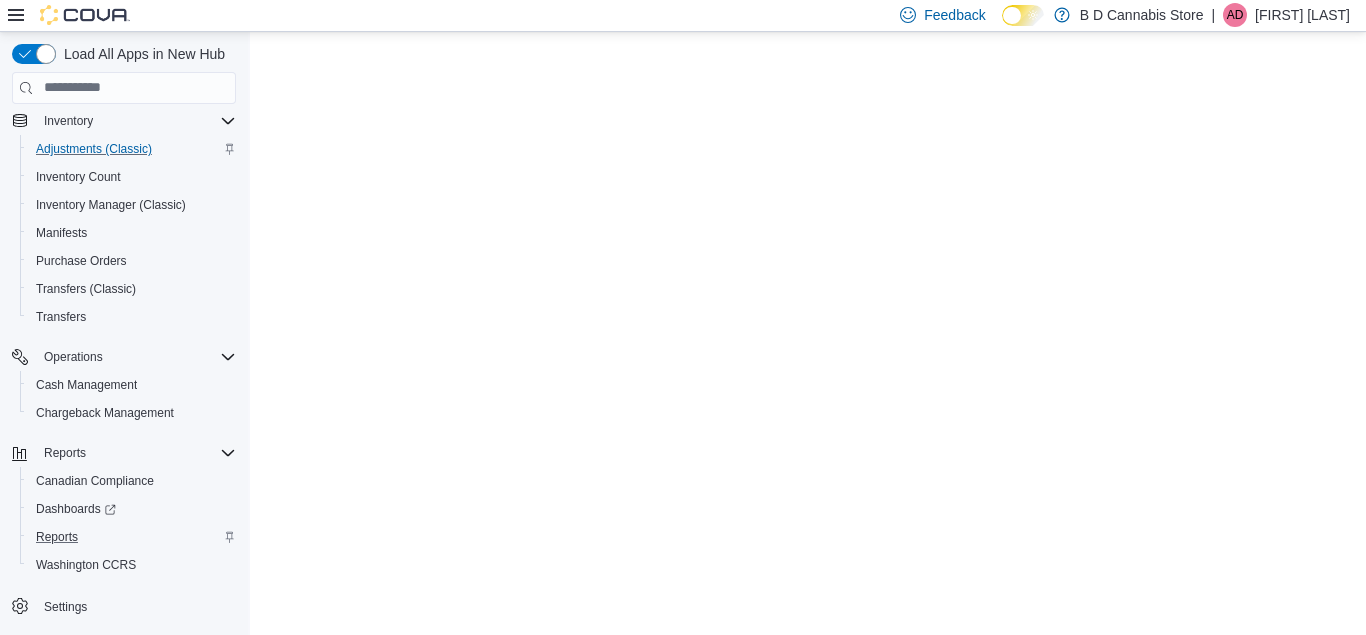 scroll, scrollTop: 0, scrollLeft: 0, axis: both 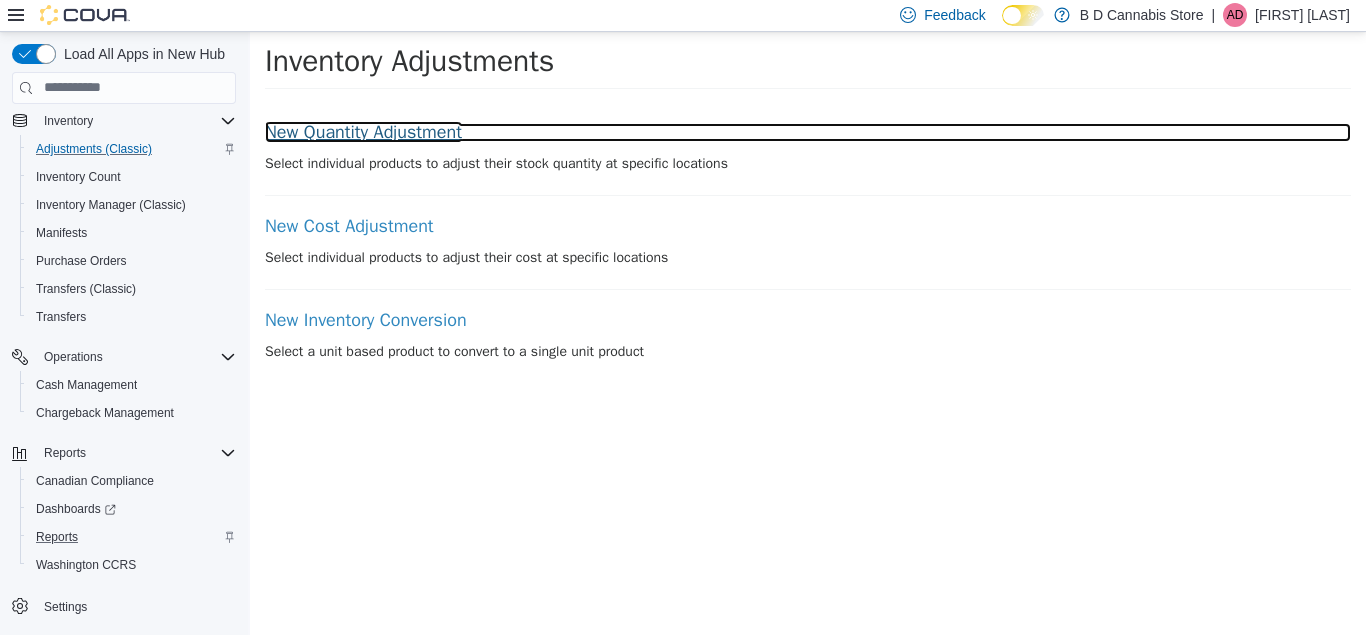 click on "New Quantity Adjustment" at bounding box center (808, 132) 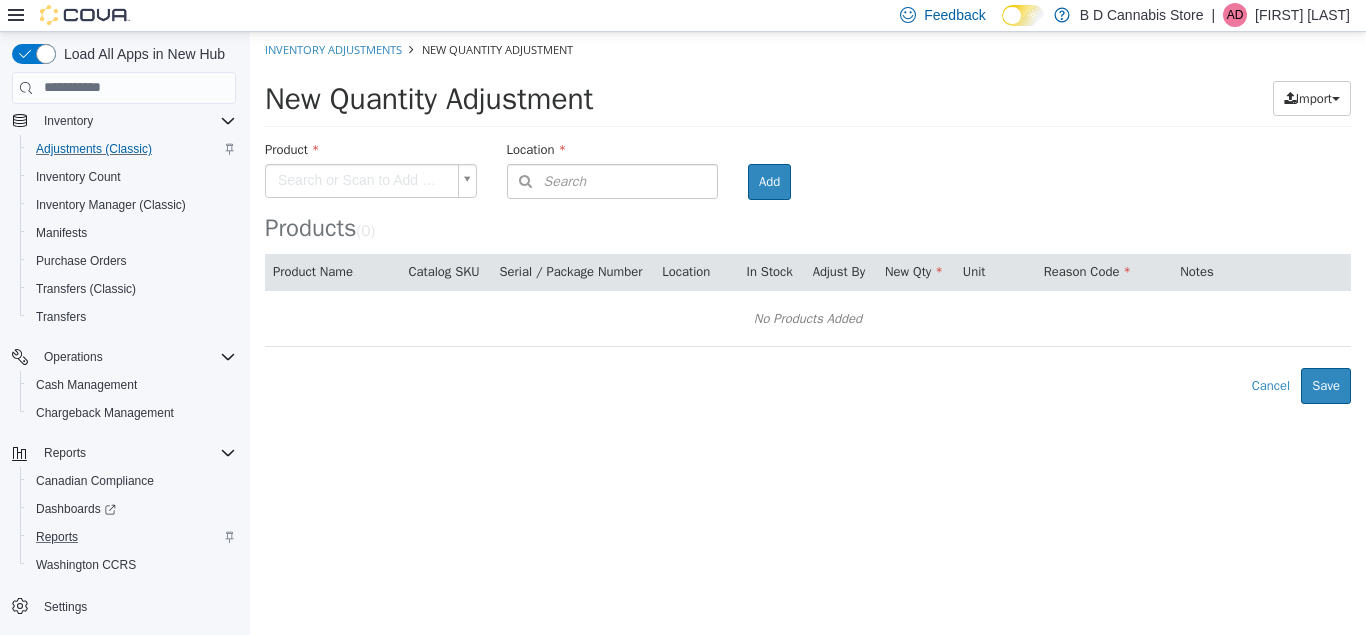 click on "×
Inventory Adjustments
New Quantity Adjustment
New Quantity Adjustment
Import  Inventory Export (.CSV) Package List (.TXT)
Product     Search or Scan to Add Product                             Location Search Type 3 or more characters or browse       B D Cannabis Store     (3)         102-4746 Lakelse Ave.             213 City Centre Mall             522 Admirals Road         Room   Add Products  ( 0 ) Product Name Catalog SKU Serial / Package Number Location In Stock Adjust By New Qty Unit Reason Code Notes No Products Added Error saving adjustment please resolve the errors above. Cancel Save" at bounding box center [808, 217] 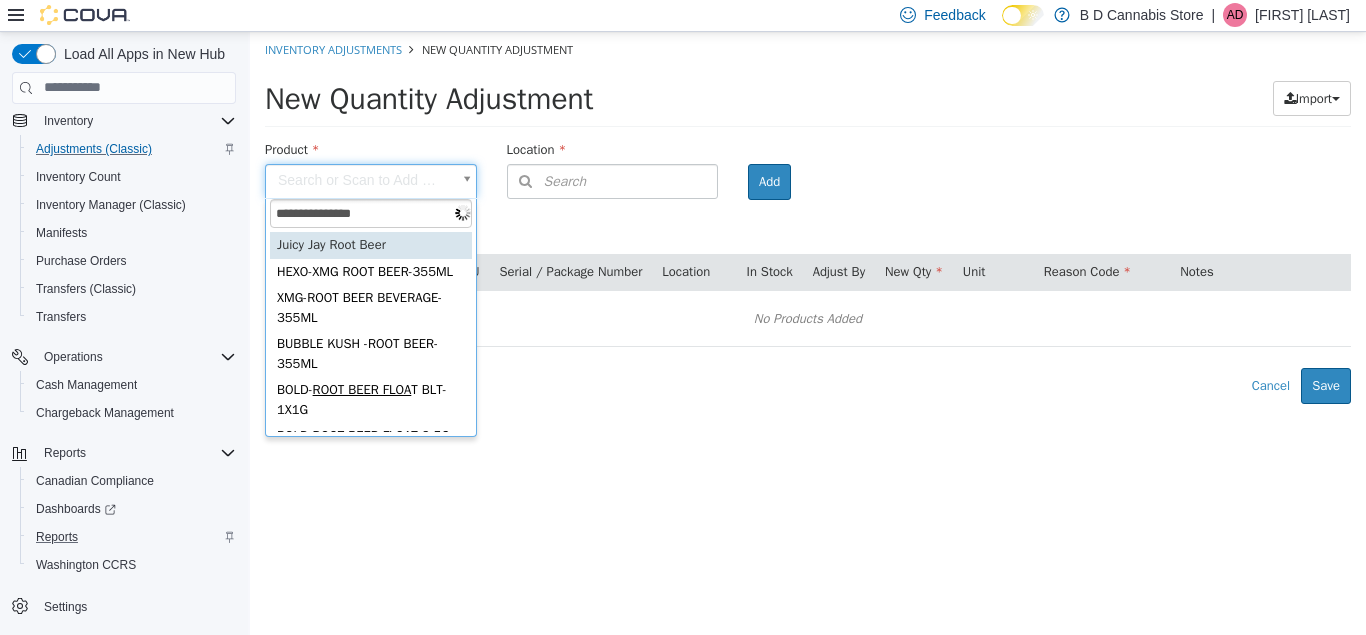 type on "**********" 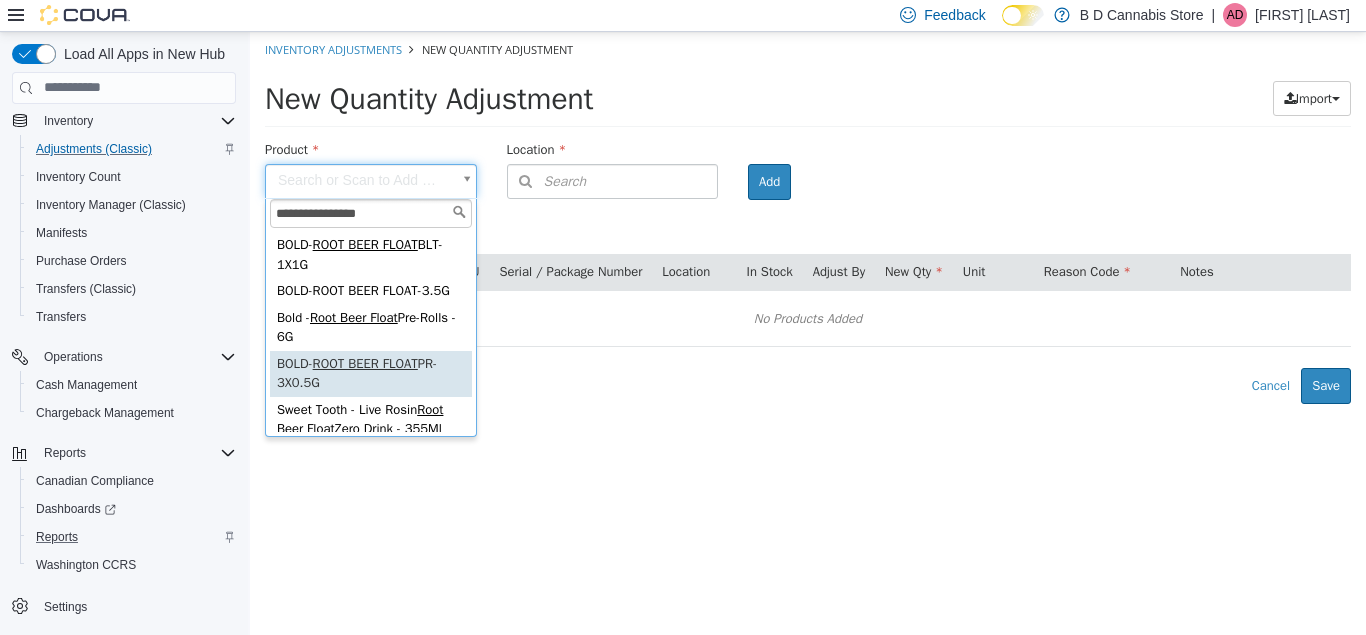 type on "**********" 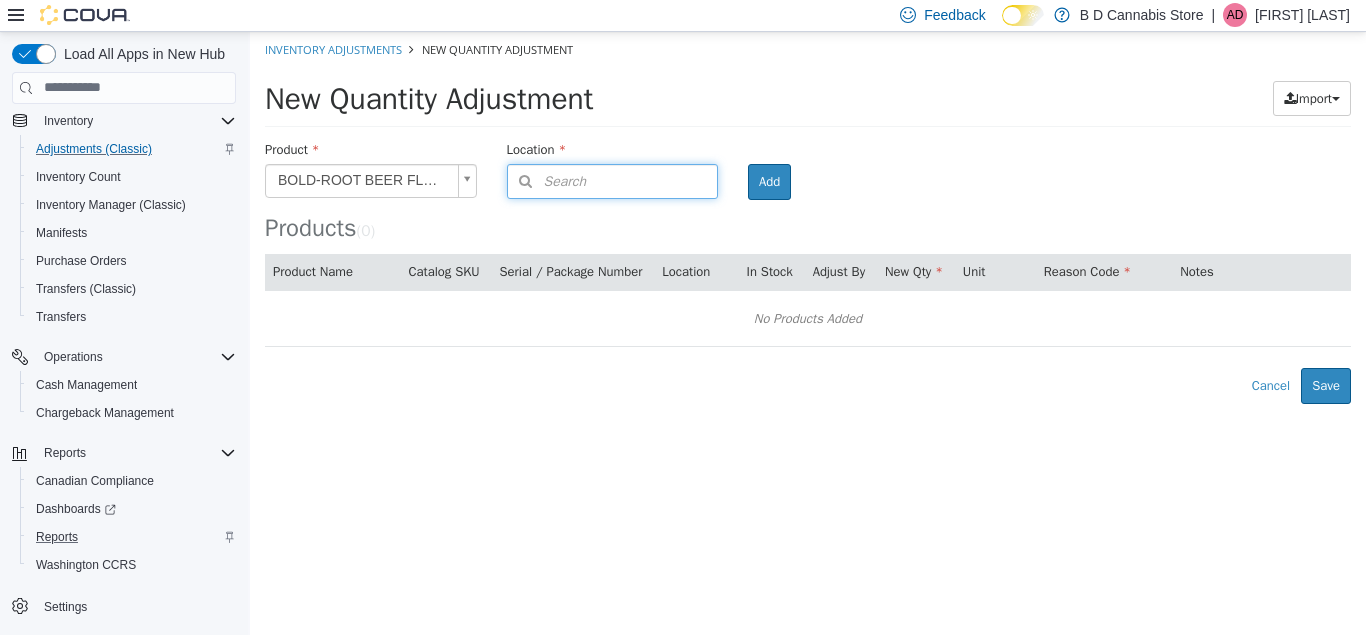 click on "Search" at bounding box center [547, 180] 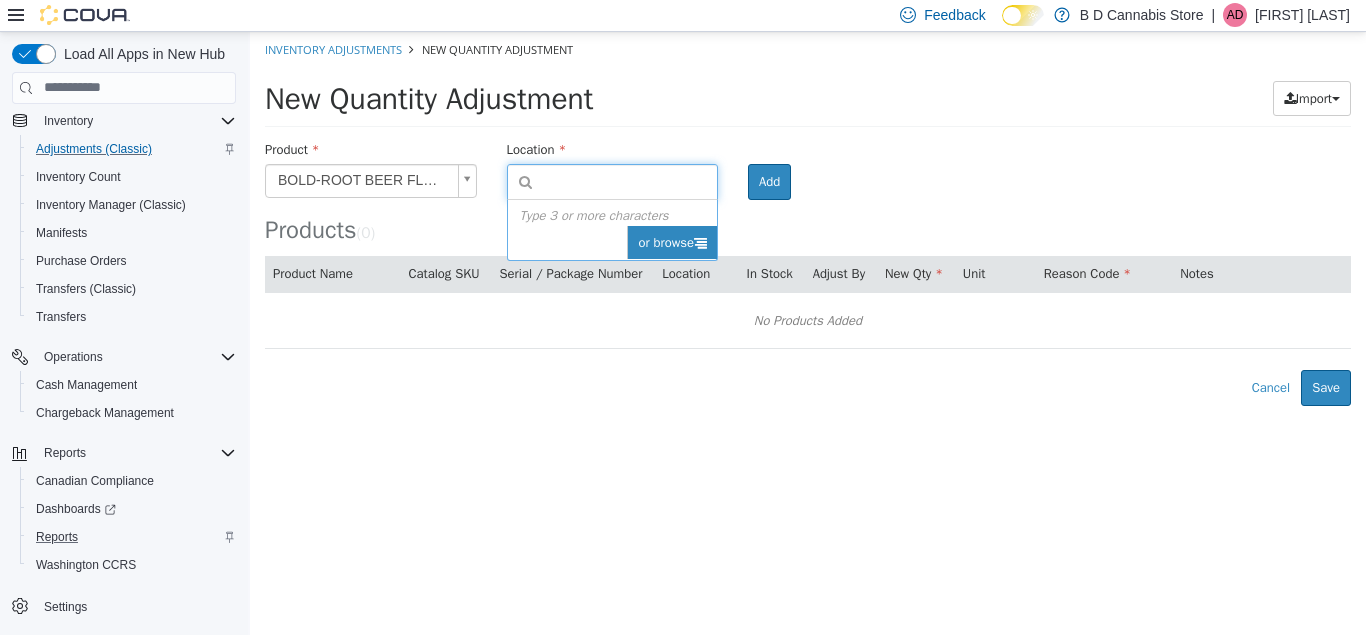 click on "or browse" at bounding box center [672, 242] 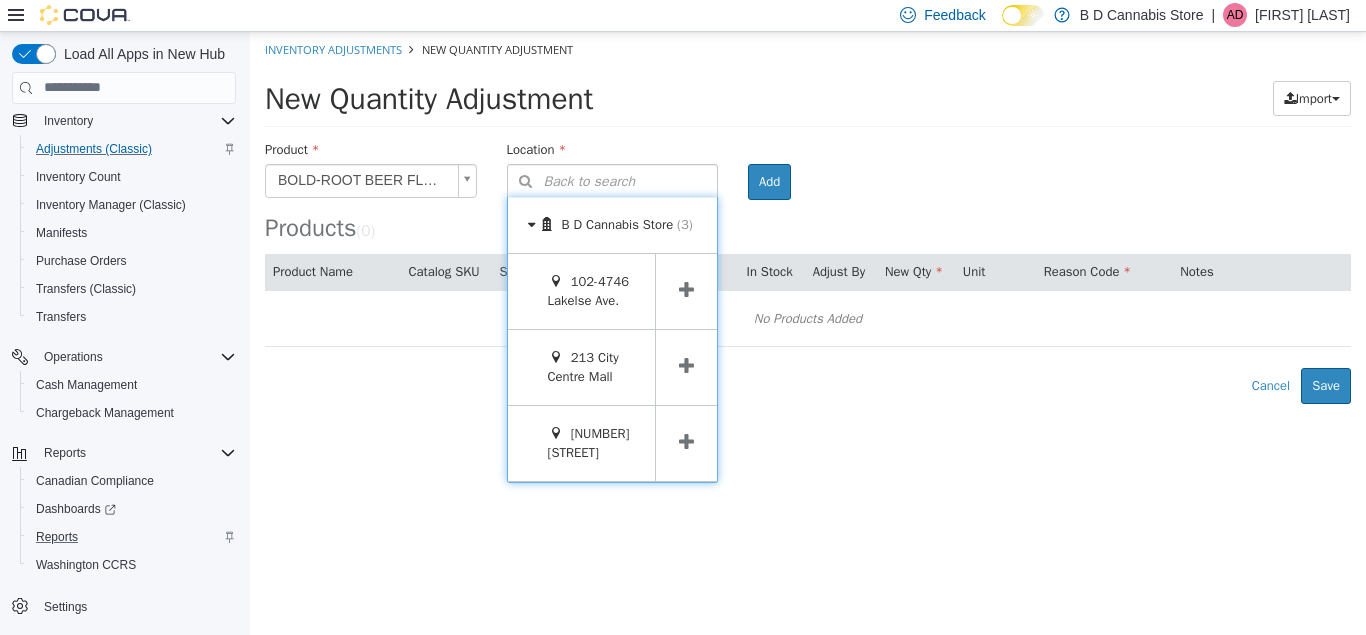 click at bounding box center [686, 366] 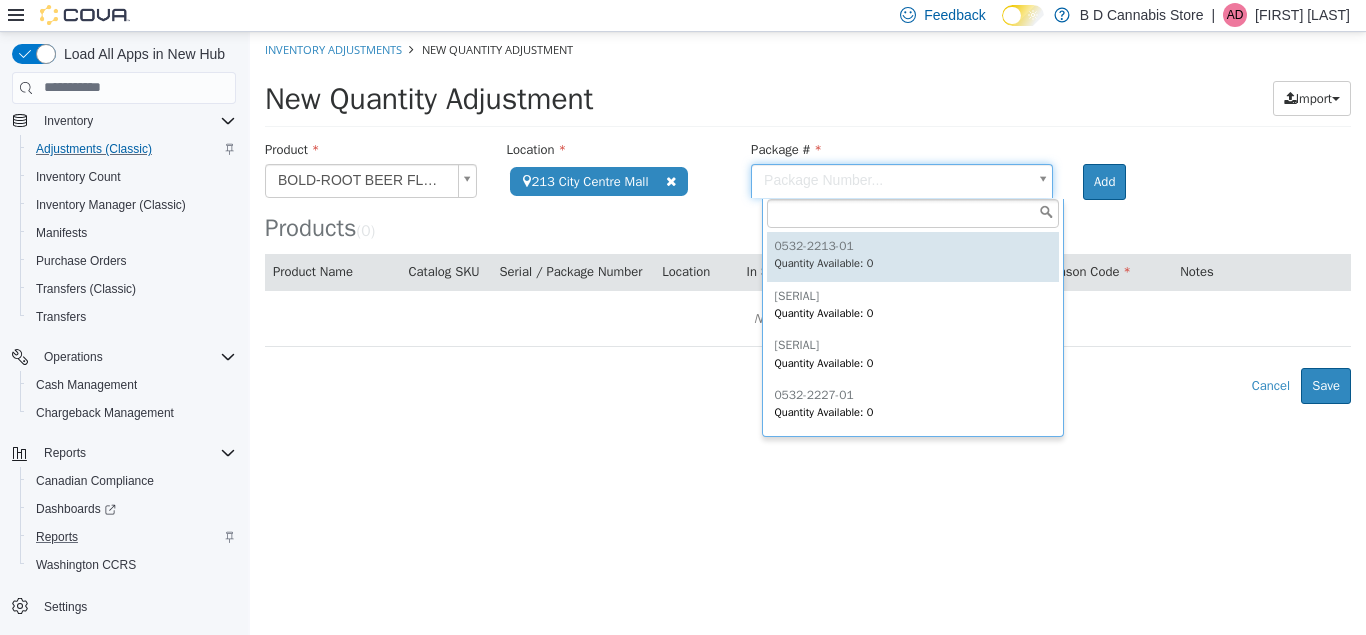 click on "**********" at bounding box center (808, 217) 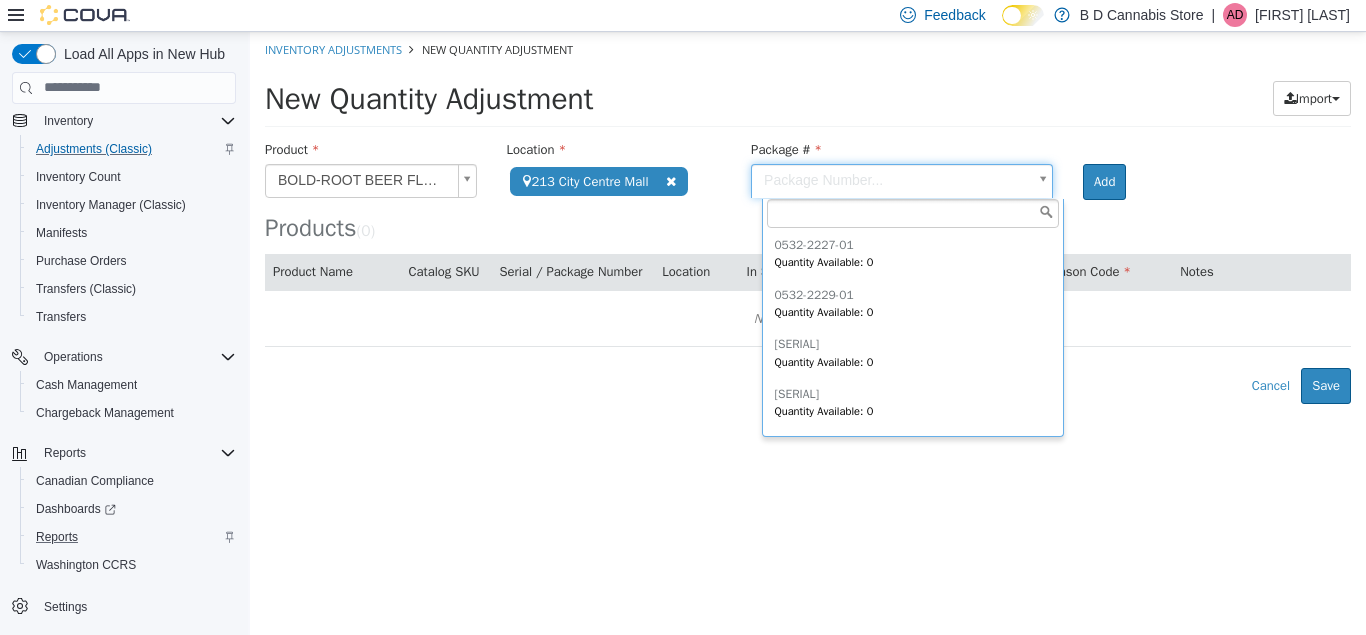 scroll, scrollTop: 180, scrollLeft: 0, axis: vertical 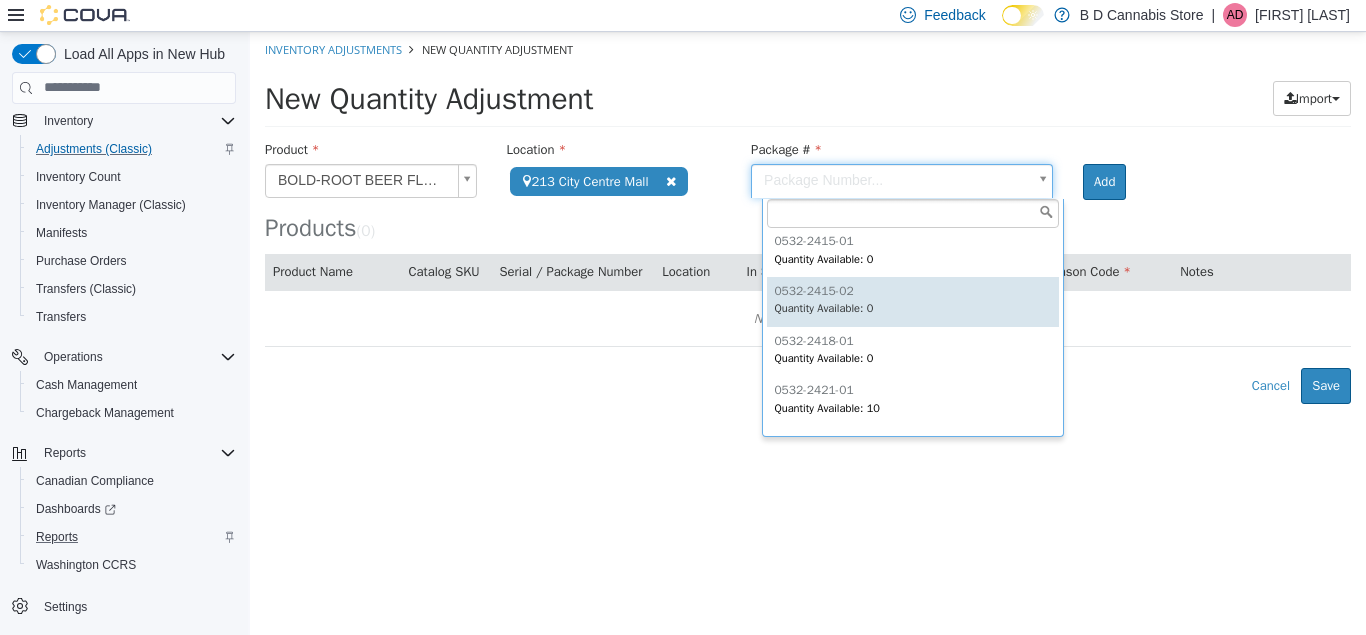 click on "**********" at bounding box center [808, 217] 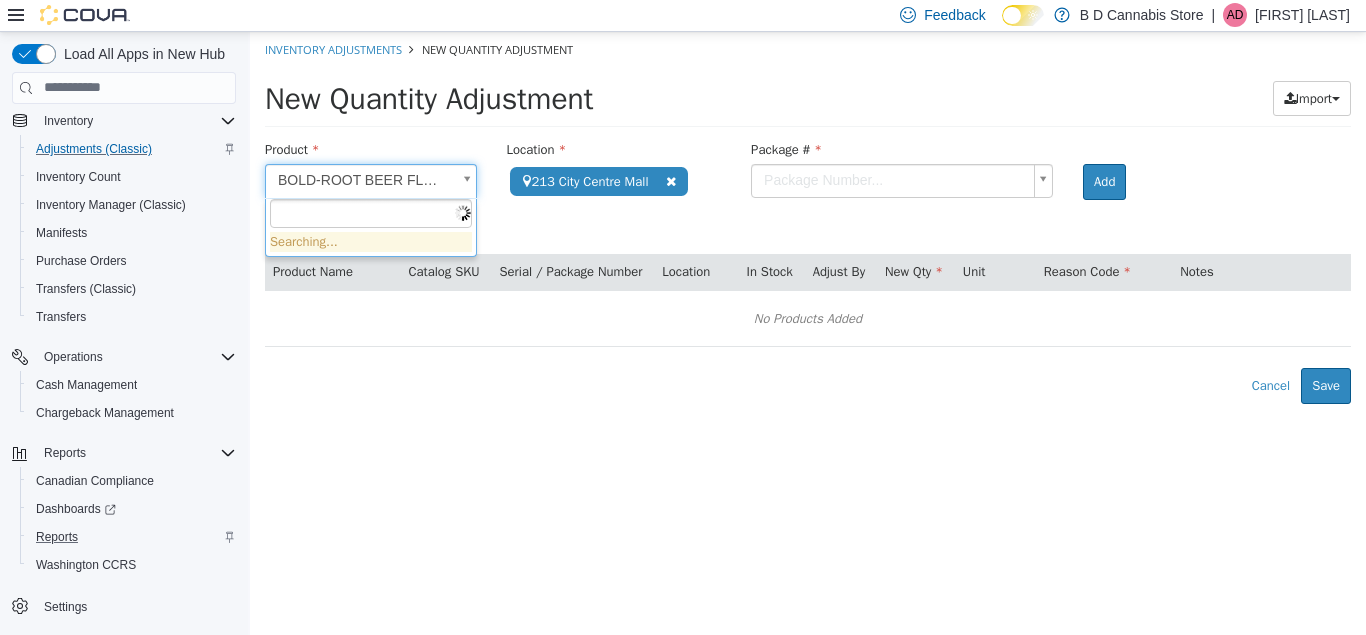 click on "**********" at bounding box center (808, 217) 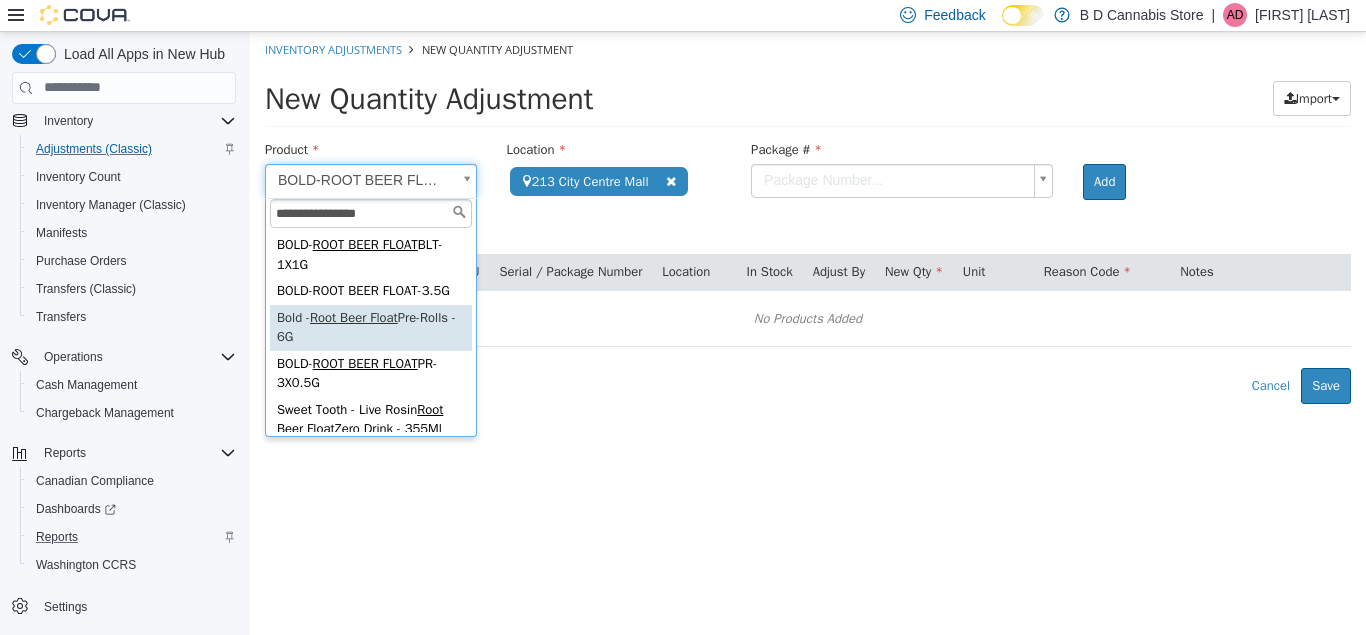 type on "**********" 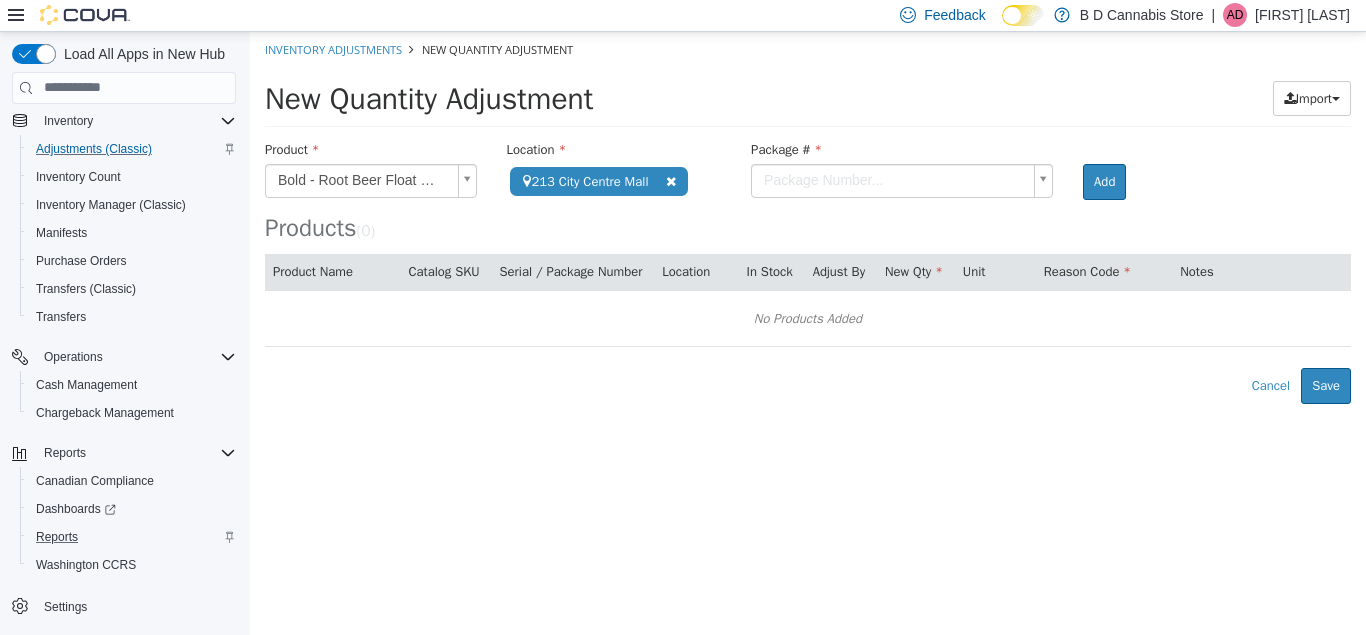 click on "**********" at bounding box center (808, 217) 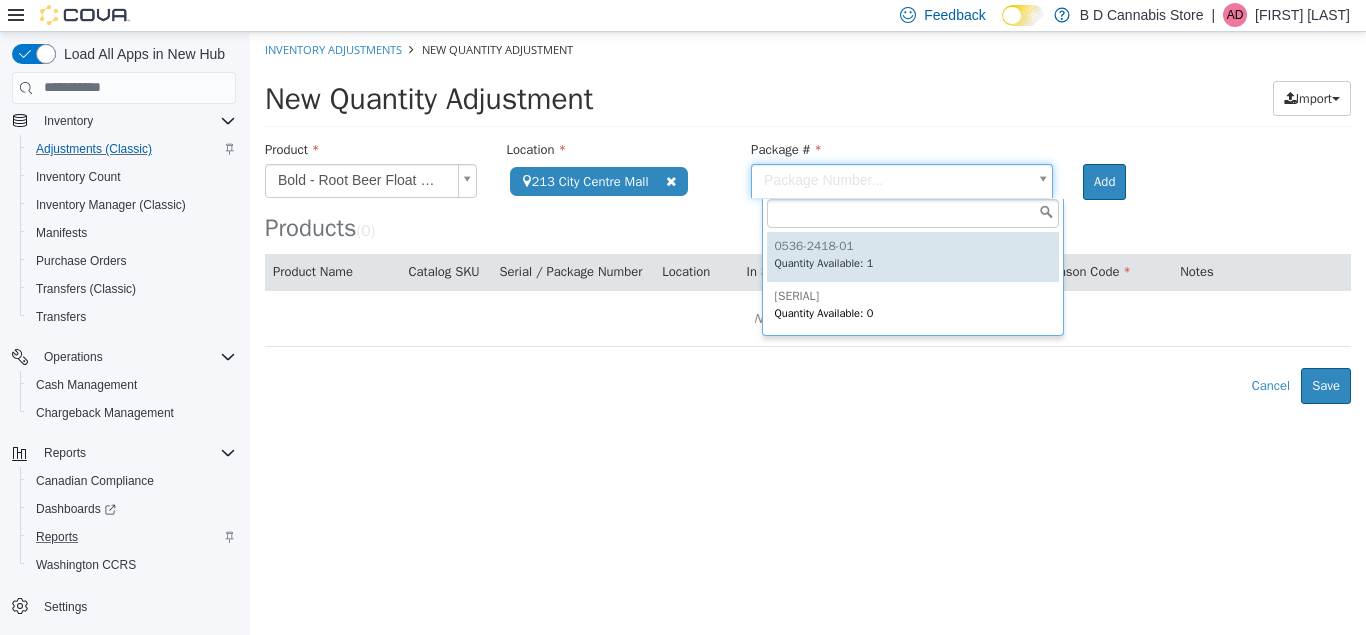 type on "**********" 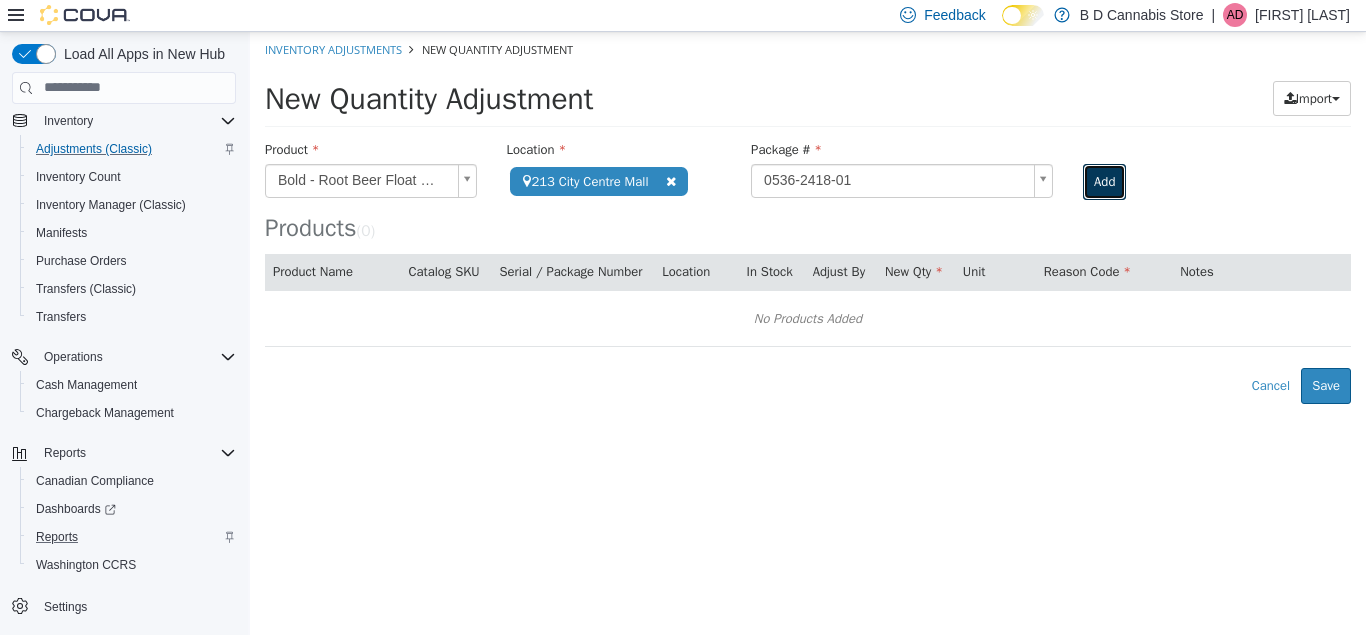 click on "Add" at bounding box center [1104, 181] 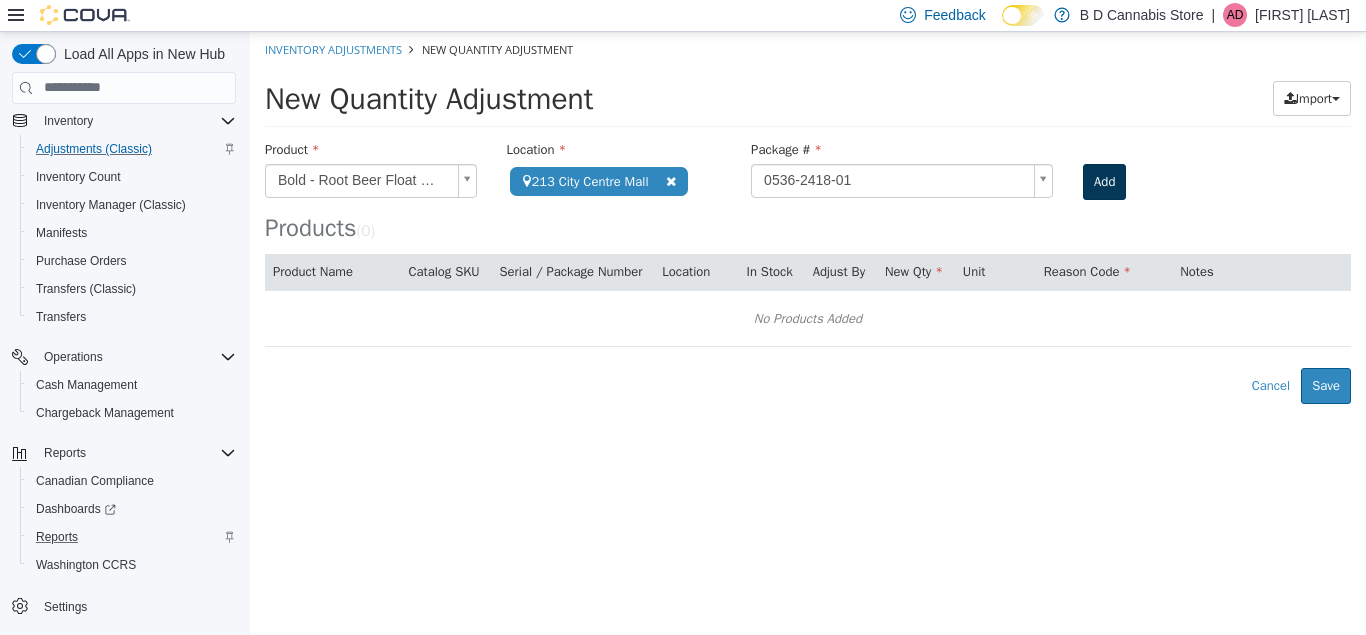 type 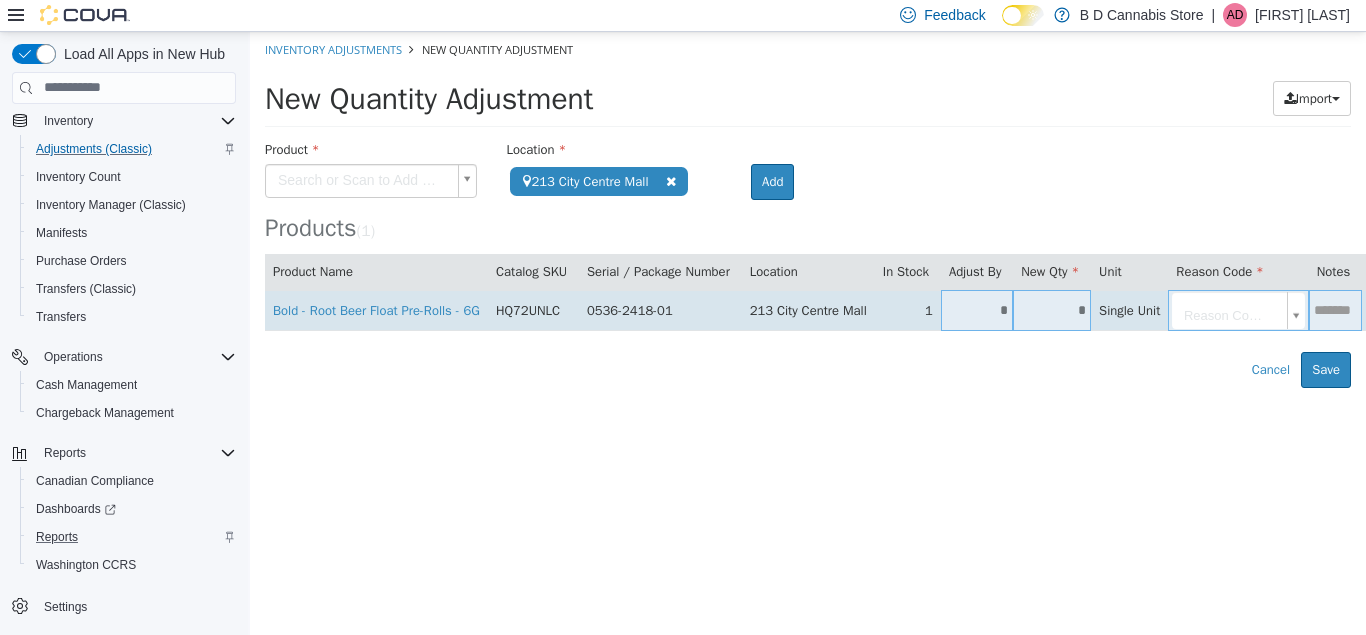 click on "*" at bounding box center [1052, 309] 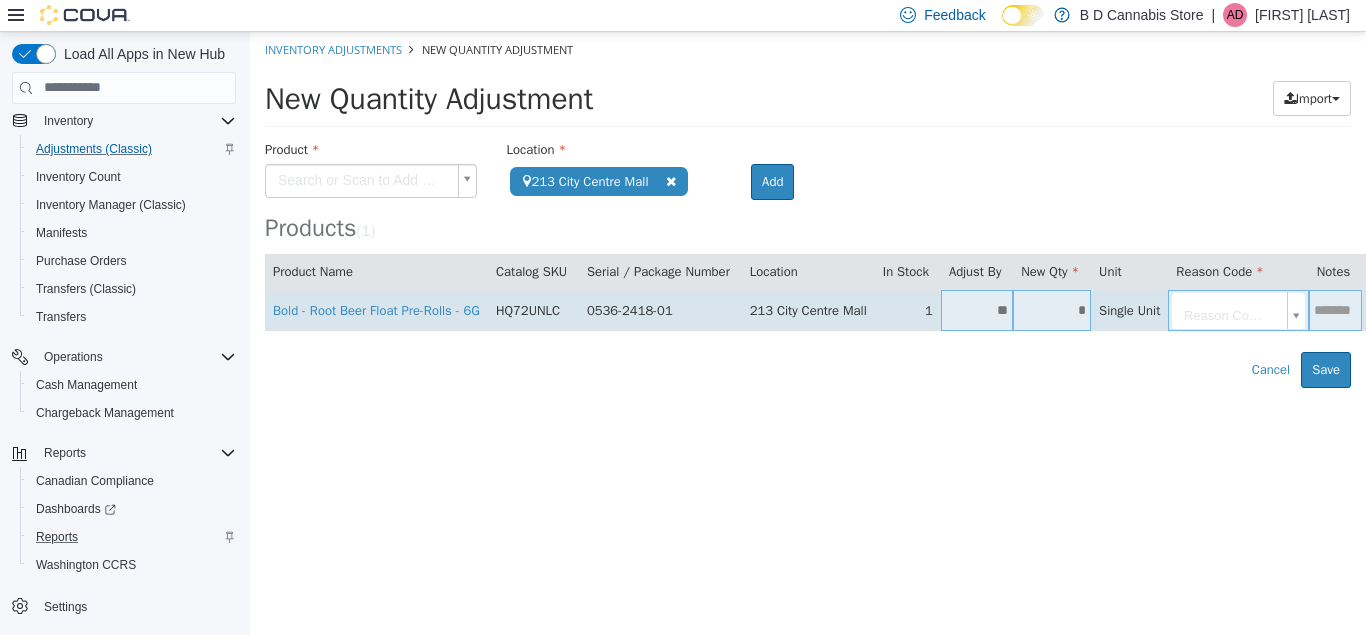 click on "Reason Code..." at bounding box center [1238, 309] 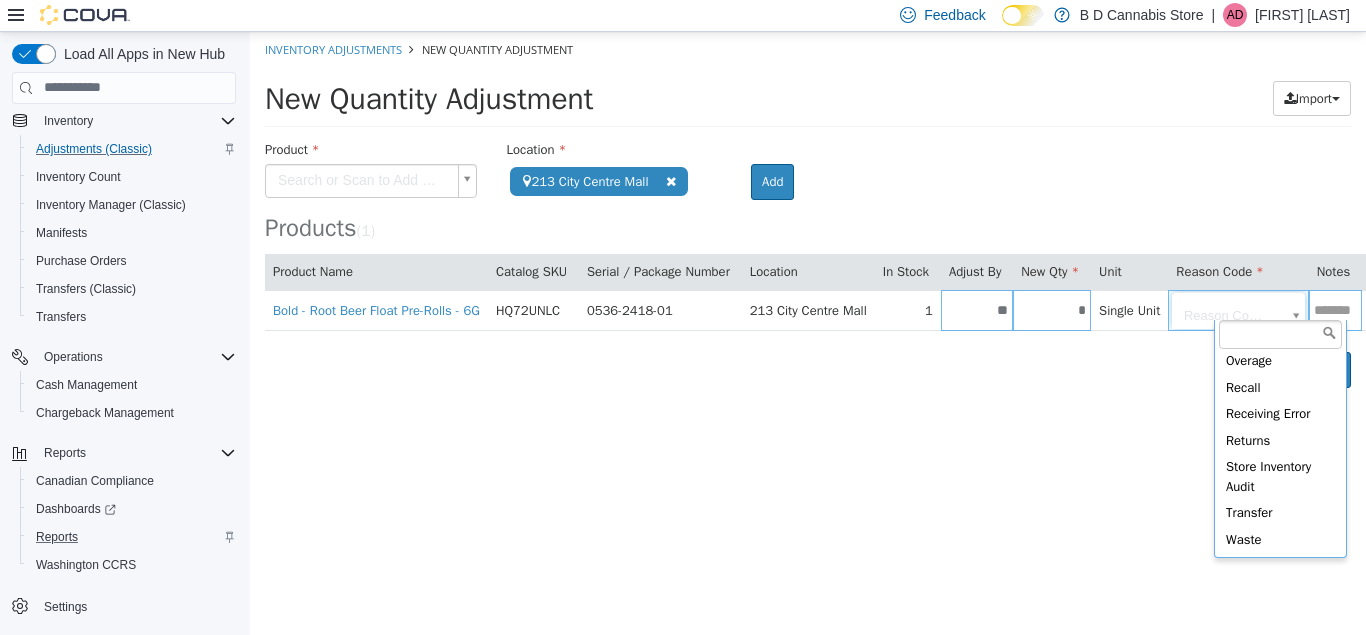 scroll, scrollTop: 0, scrollLeft: 0, axis: both 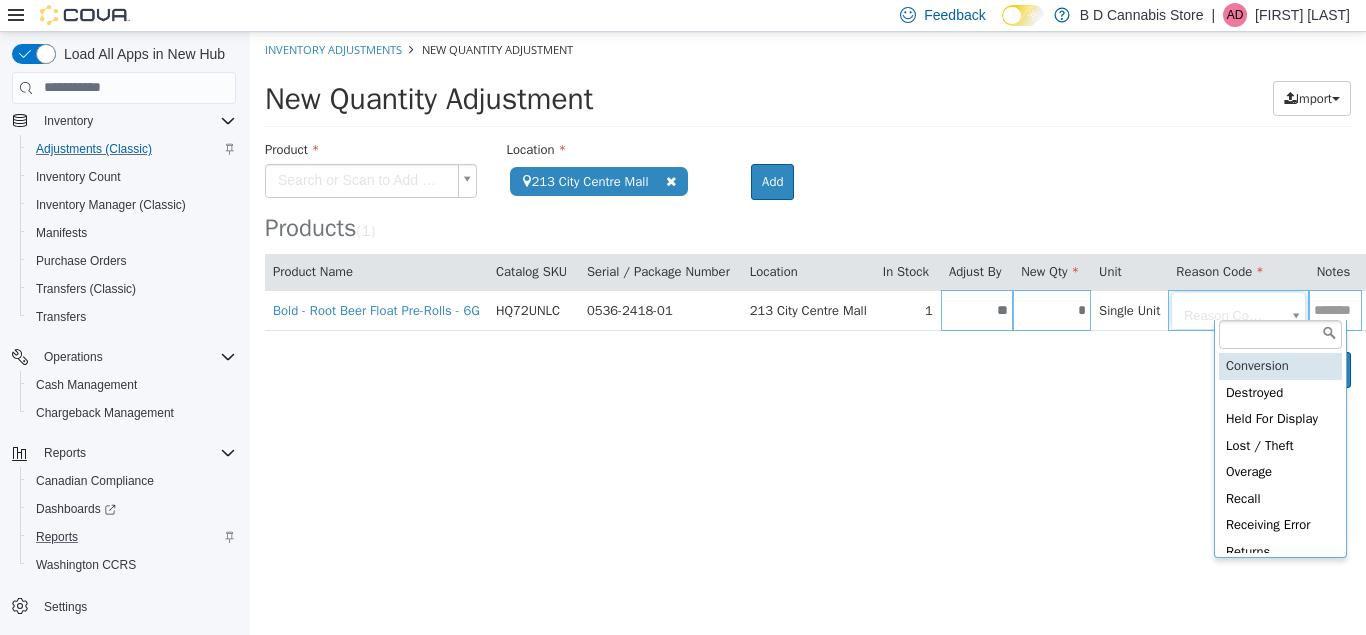 type on "**********" 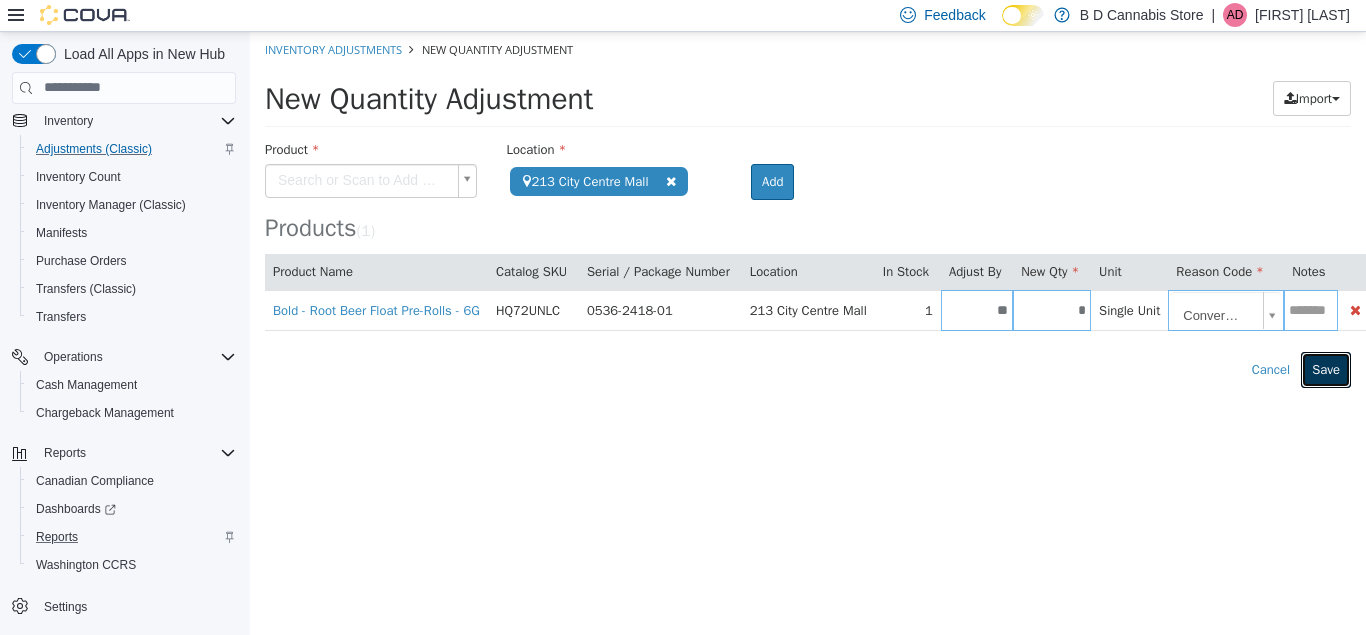 click on "Save" at bounding box center [1326, 369] 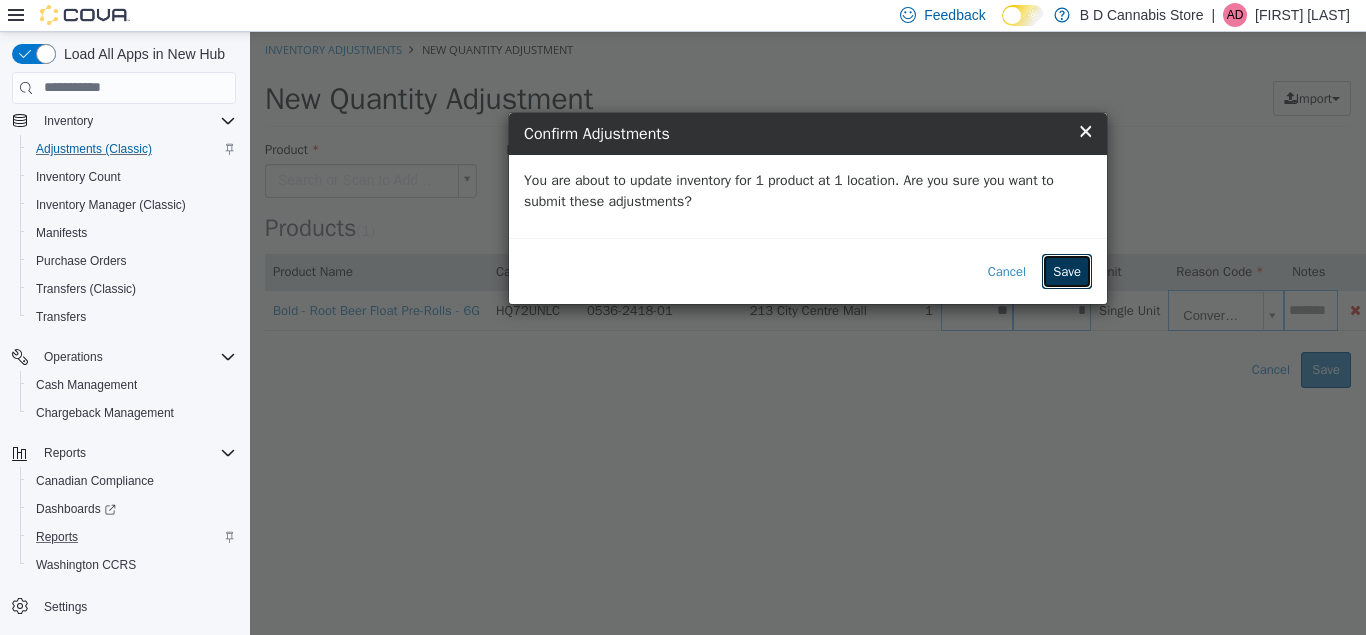 click on "Save" at bounding box center (1067, 271) 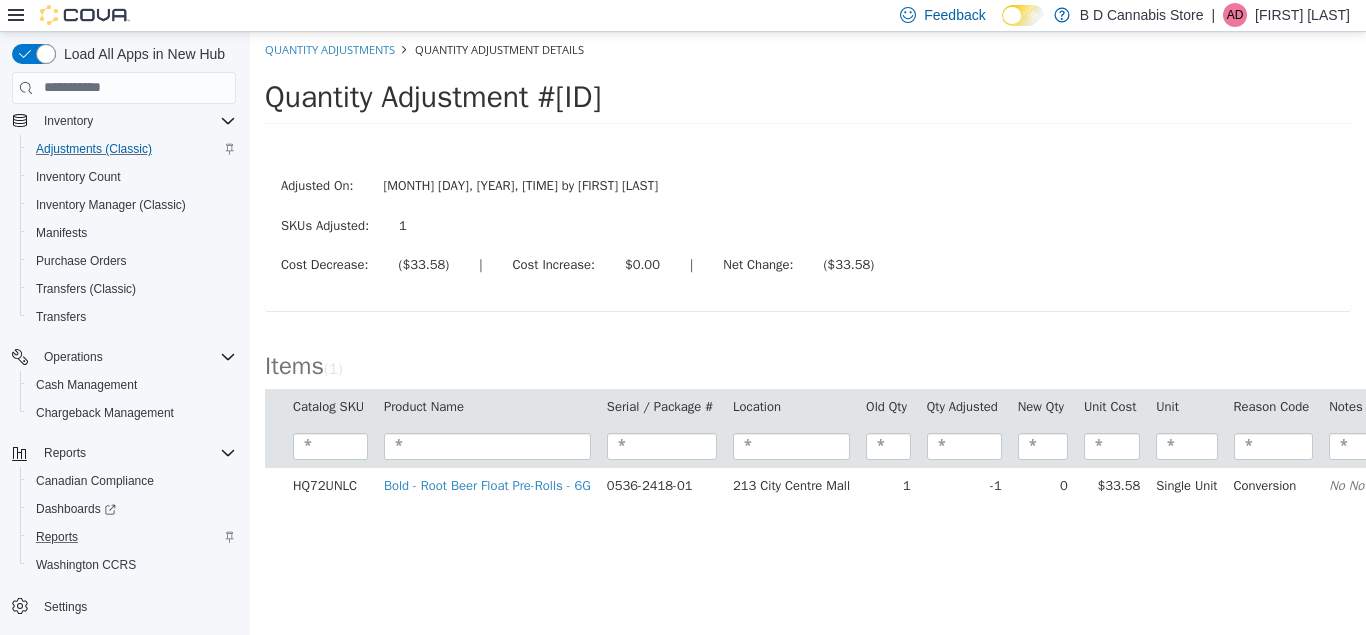 click on "Reports" at bounding box center [132, 537] 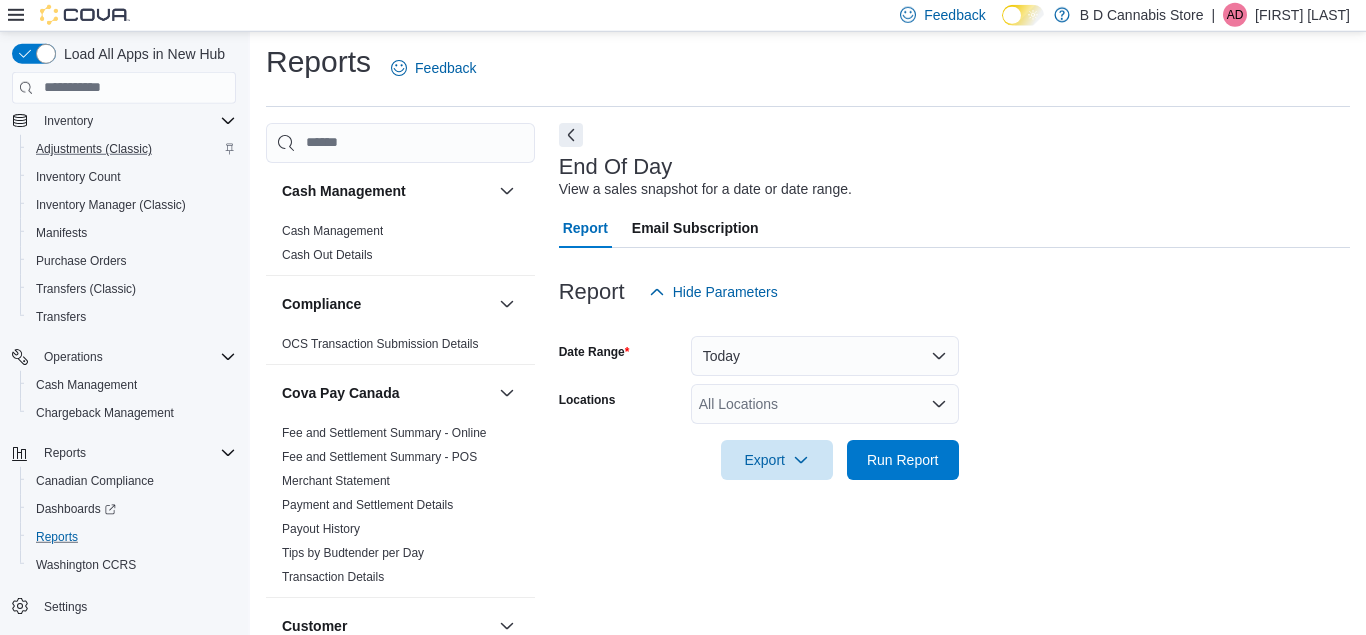 scroll, scrollTop: 26, scrollLeft: 0, axis: vertical 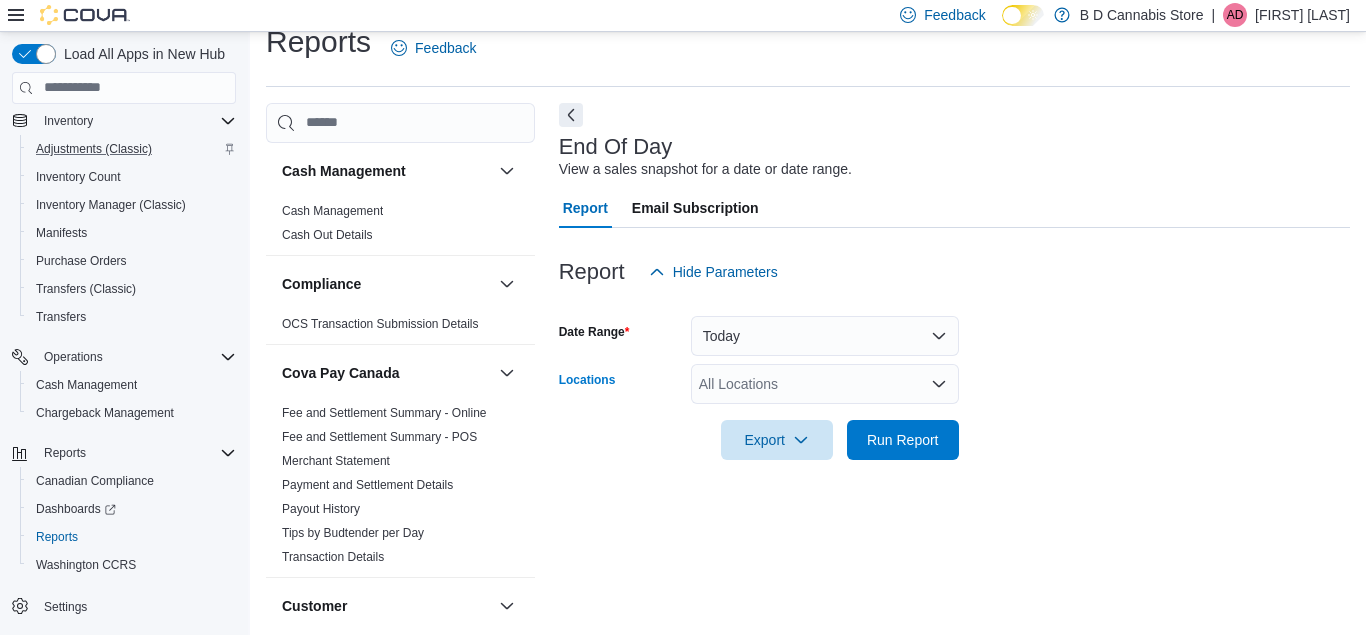 click on "All Locations" at bounding box center (825, 384) 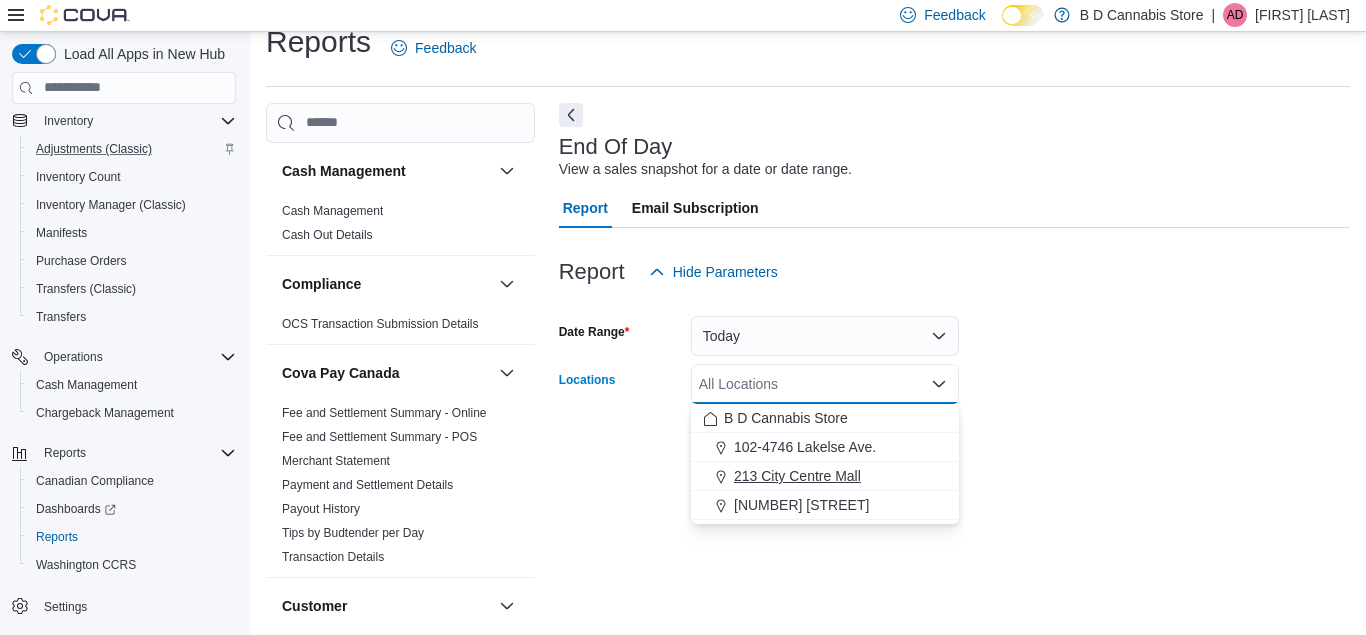 click on "213 City Centre Mall" at bounding box center [825, 476] 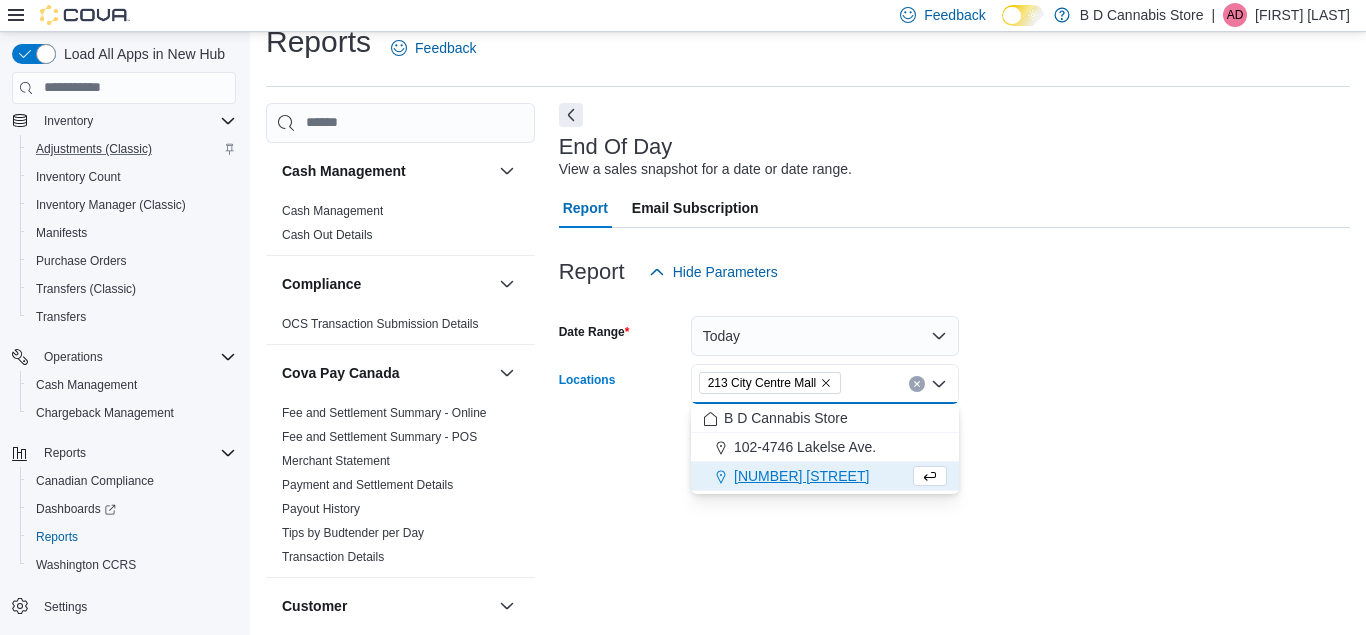 click on "Date Range Today Locations [NUMBER] [CITY] Mall Combo box. Selected. [NUMBER] [CITY] Mall. Press Backspace to delete [NUMBER] [CITY] Mall. Combo box input. All Locations. Type some text or, to display a list of choices, press Down Arrow. To exit the list of choices, press Escape. Export  Run Report" at bounding box center (954, 376) 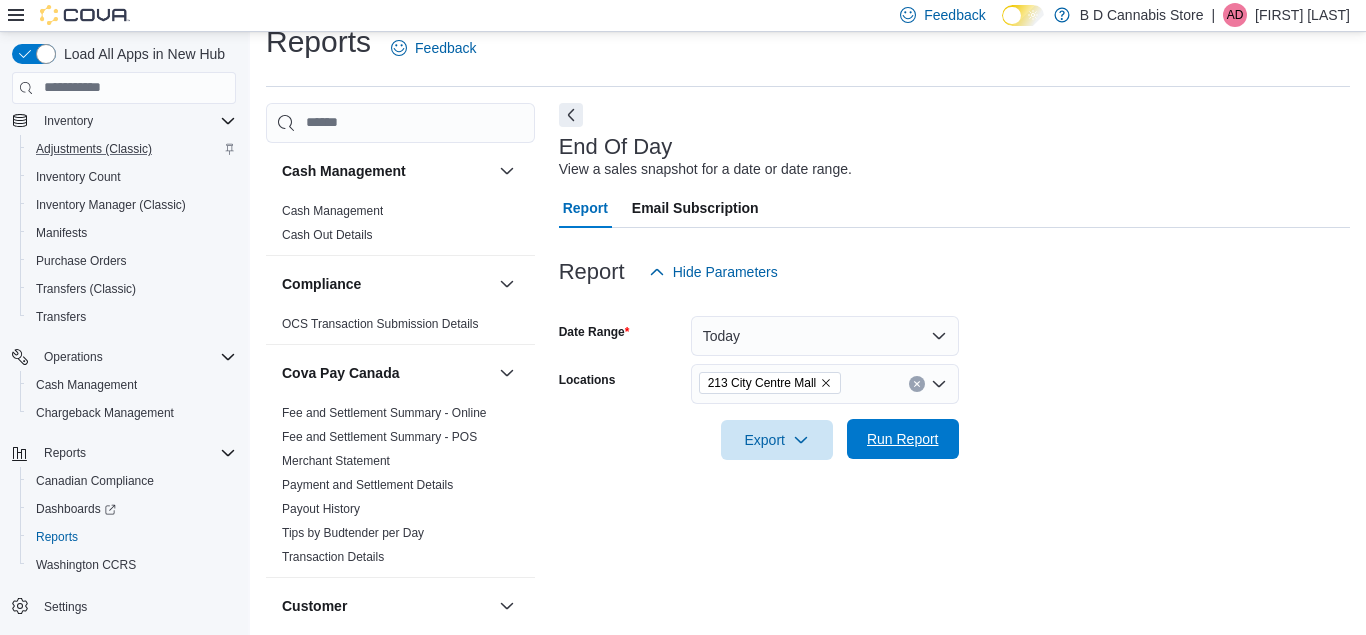 click on "Run Report" at bounding box center [903, 439] 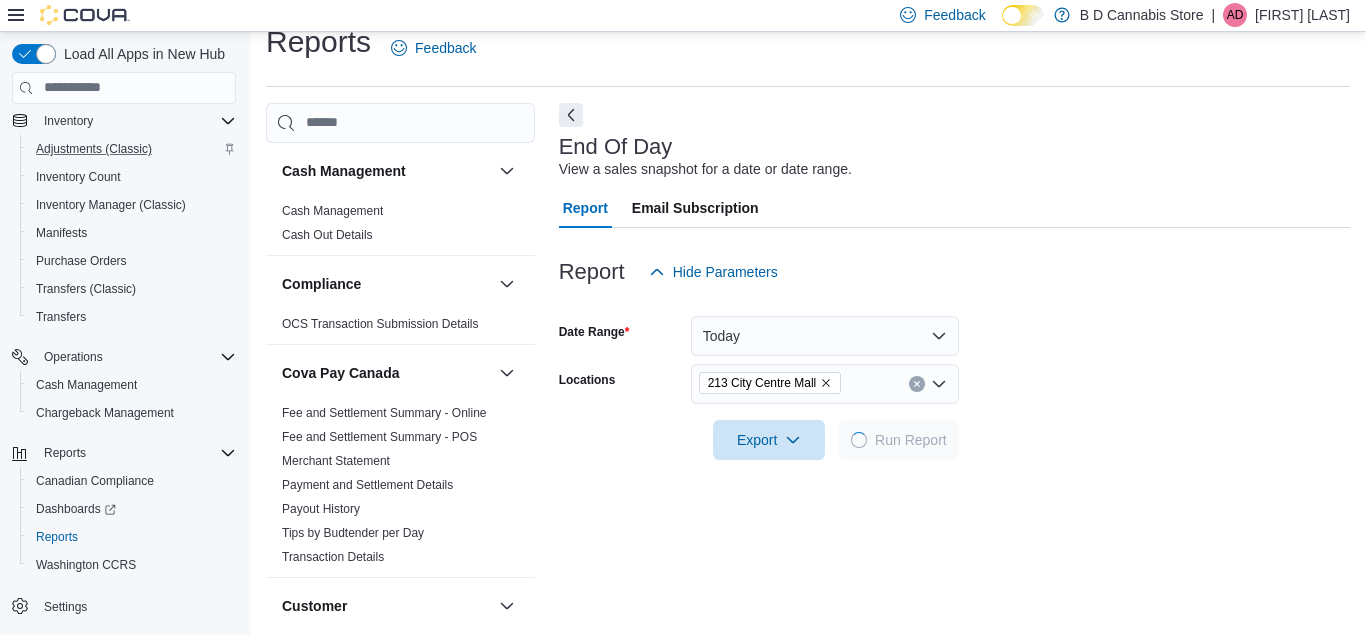 click on "Date Range Today Locations 213 City Centre Mall Export  Run Report" at bounding box center (954, 376) 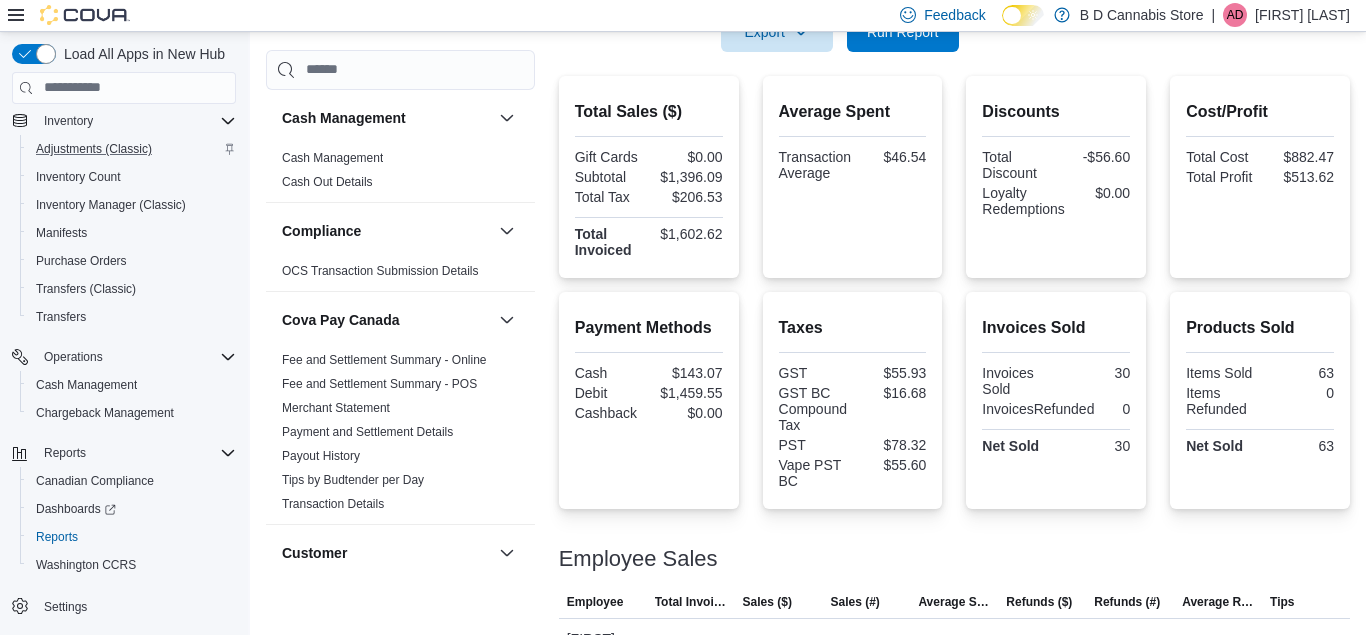 scroll, scrollTop: 383, scrollLeft: 0, axis: vertical 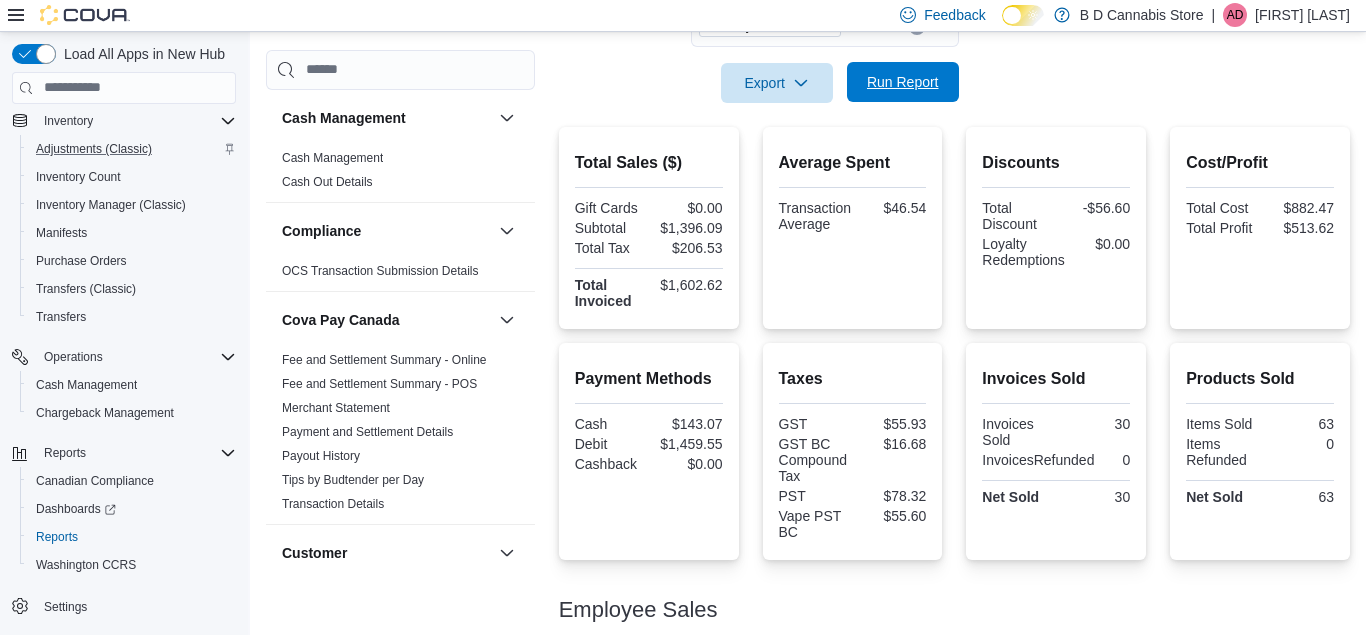 click on "Run Report" at bounding box center [903, 82] 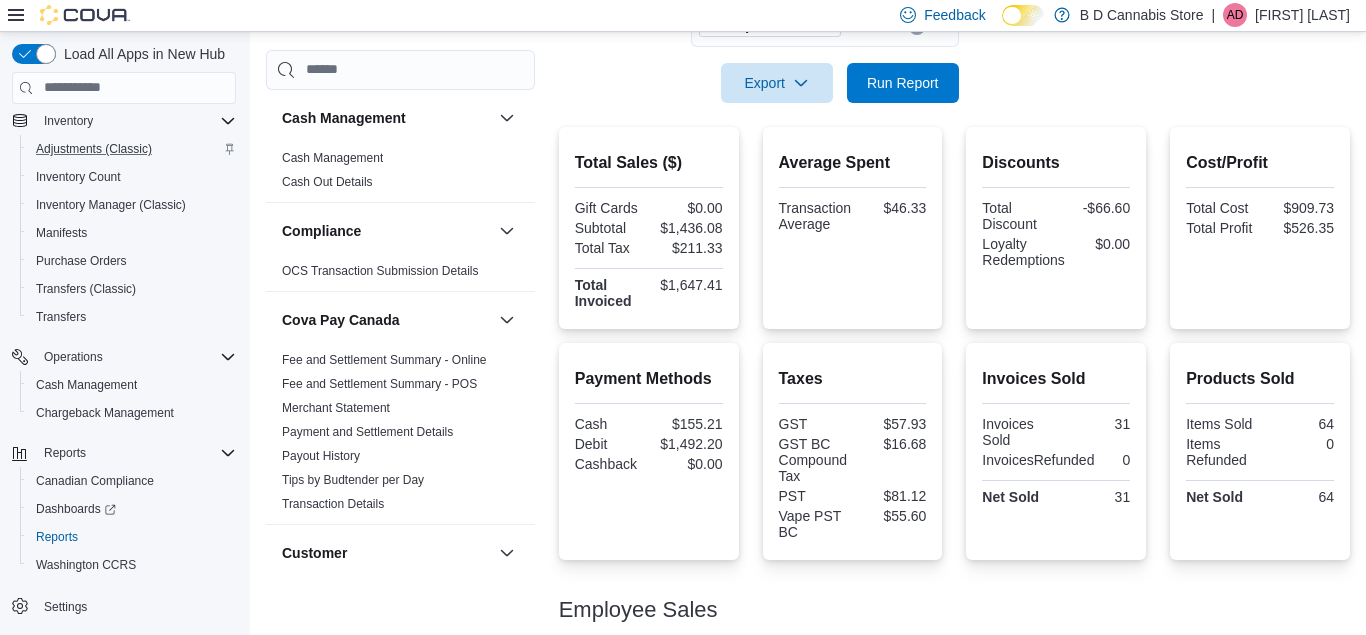 click on "Date Range Today Locations 213 City Centre Mall Export  Run Report" at bounding box center [954, 19] 